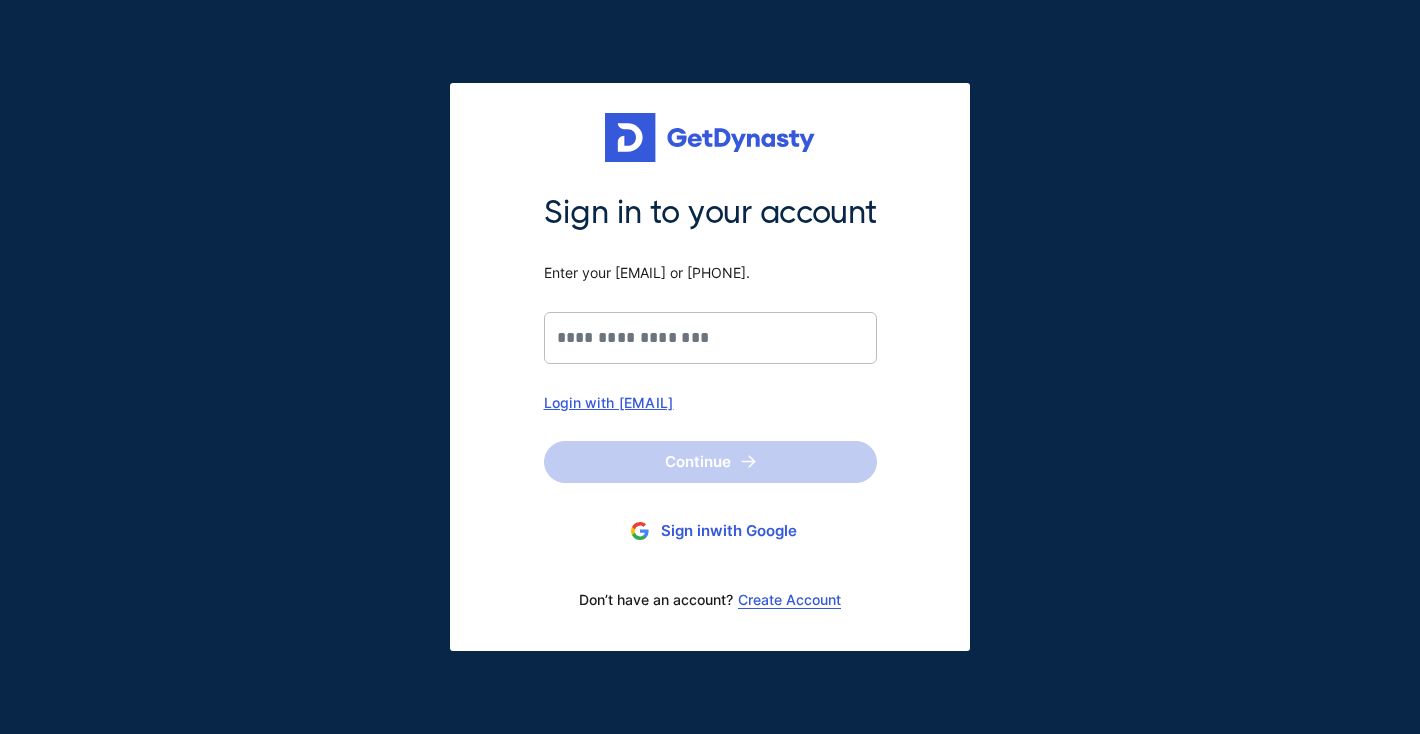 scroll, scrollTop: 0, scrollLeft: 0, axis: both 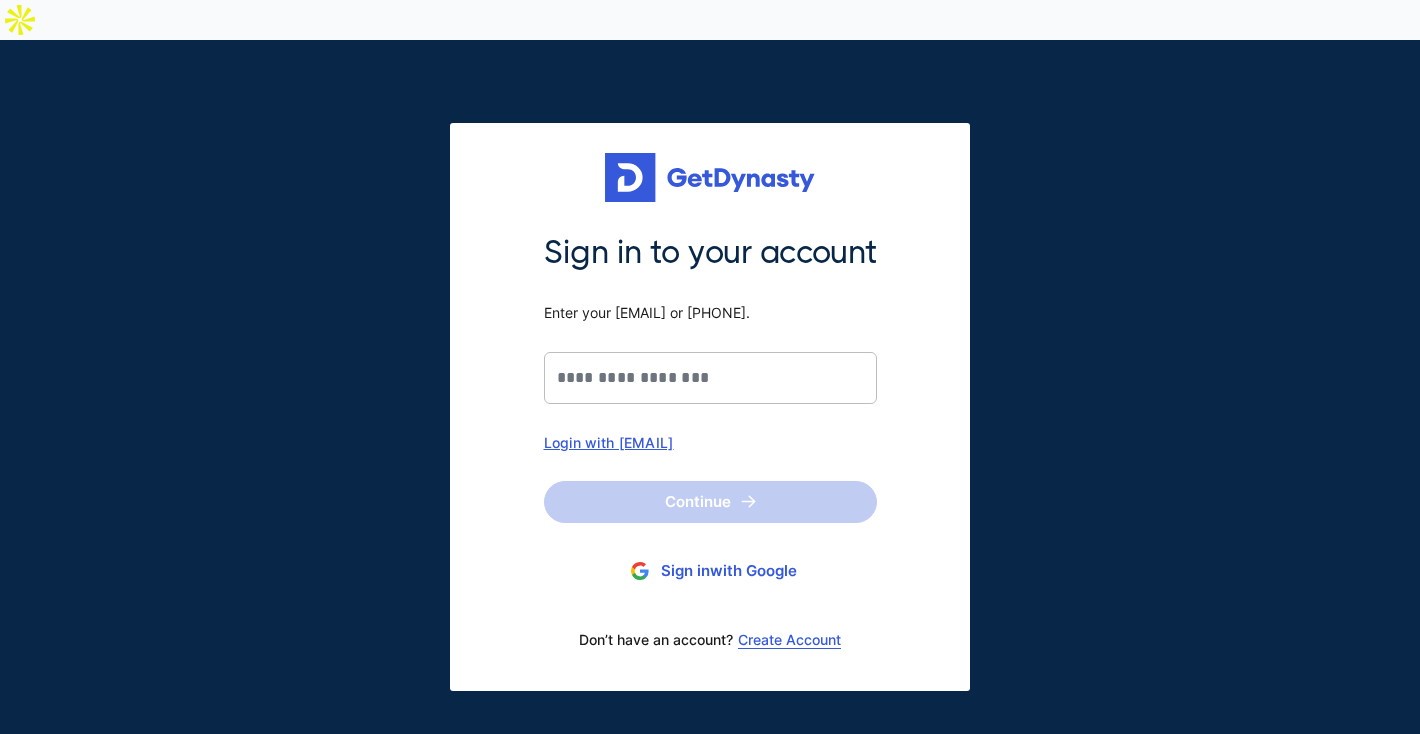 click on "Create Account" at bounding box center [789, 640] 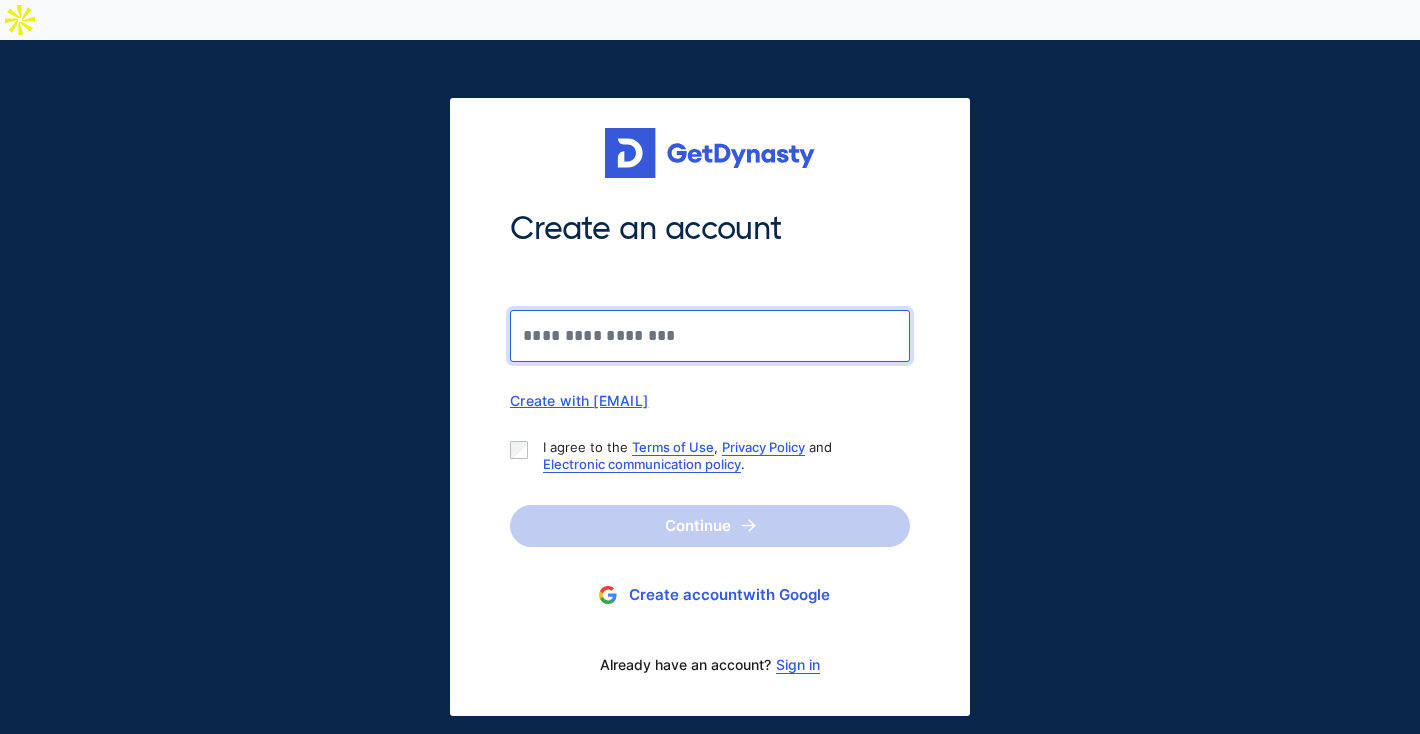 click on "Create an account" at bounding box center (710, 336) 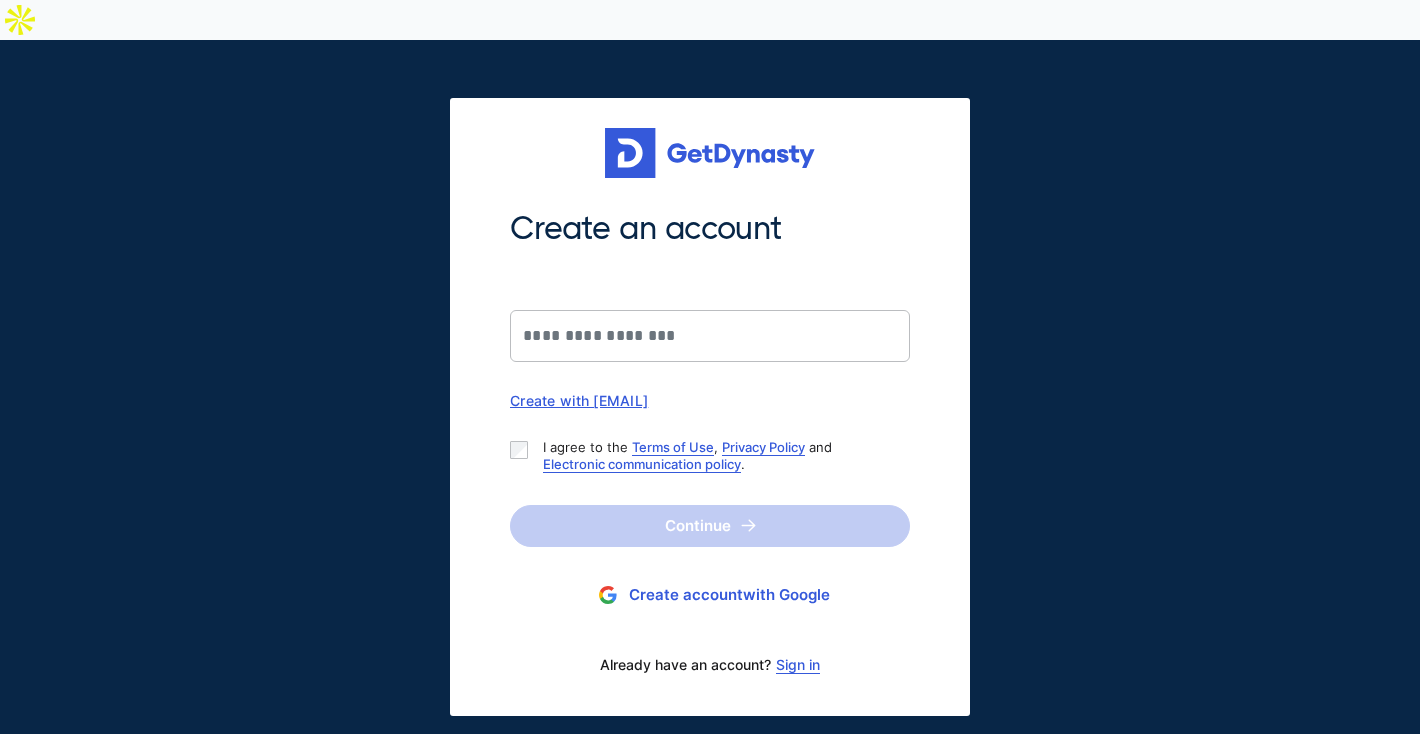 click on "Create account  with Google" at bounding box center (710, 595) 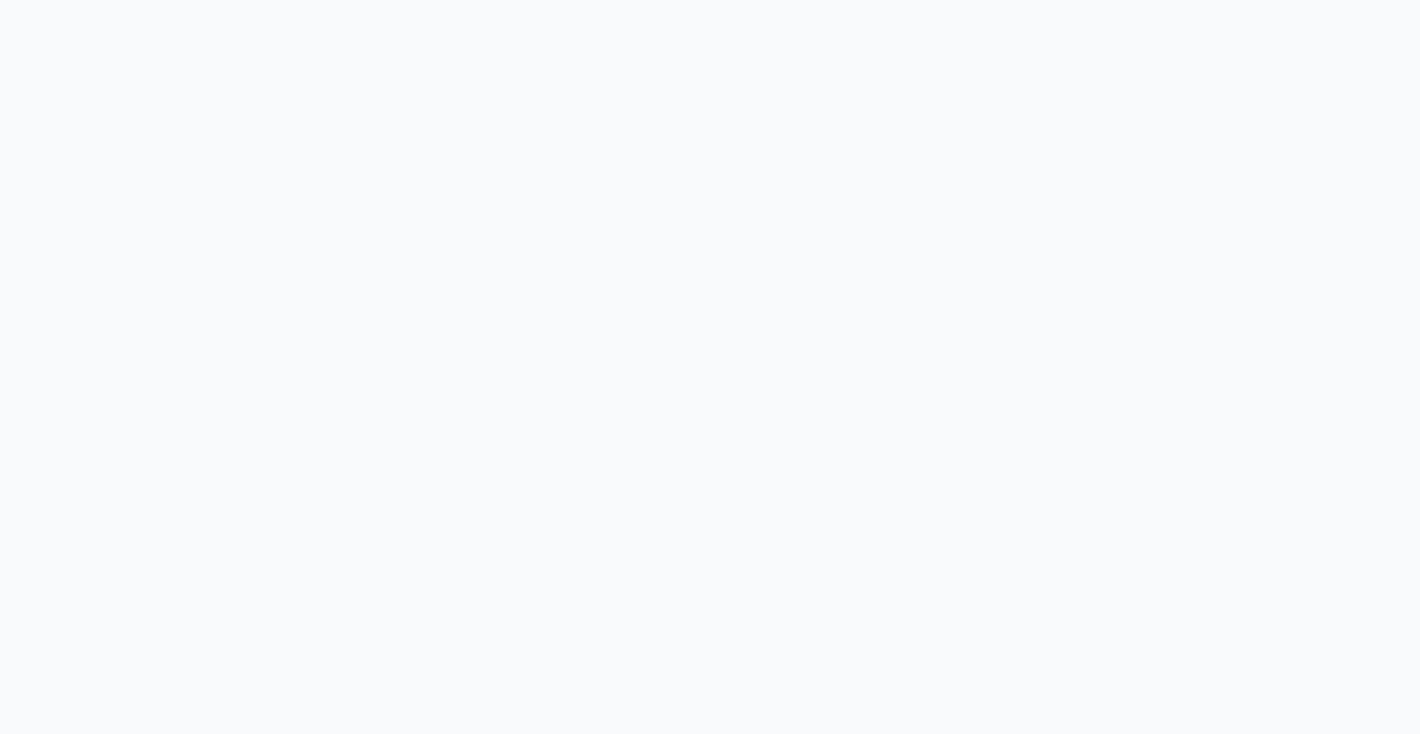 scroll, scrollTop: 0, scrollLeft: 0, axis: both 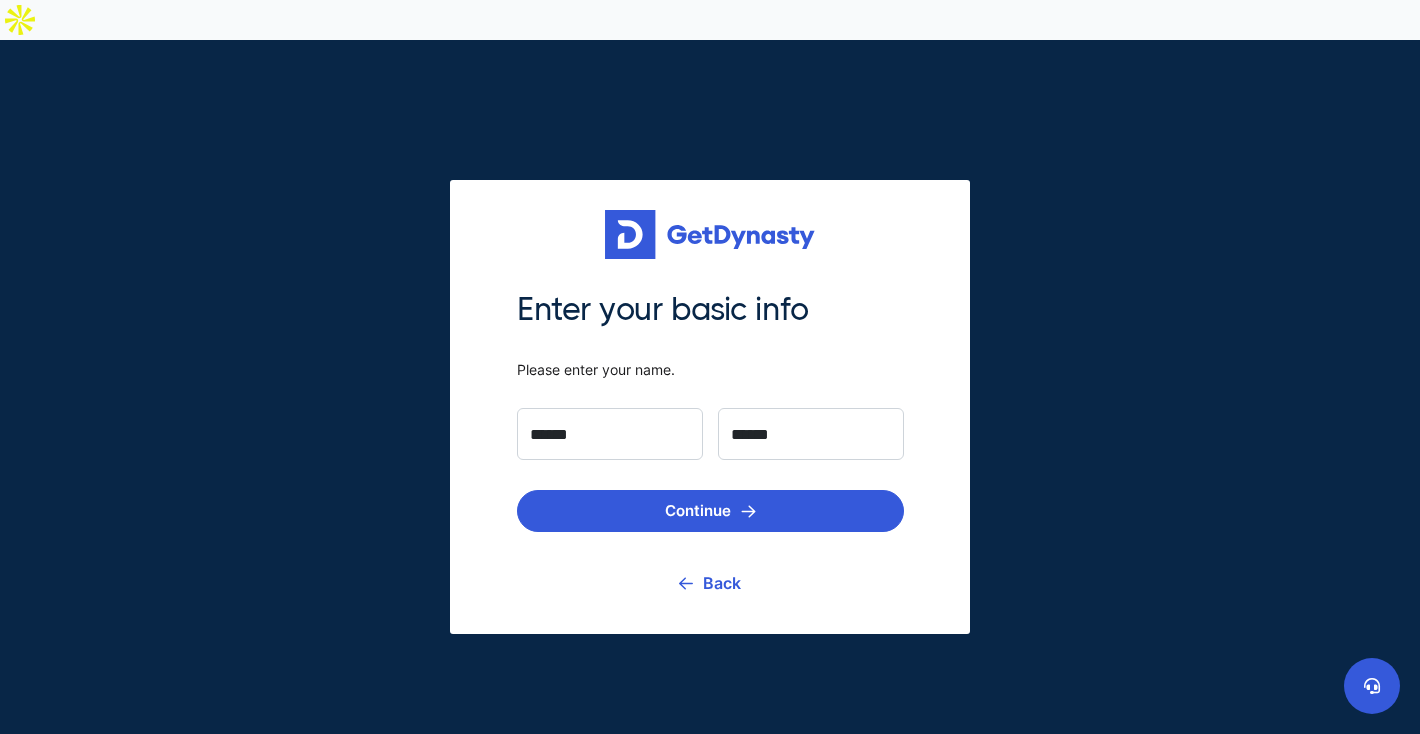 click on "******" at bounding box center [610, 434] 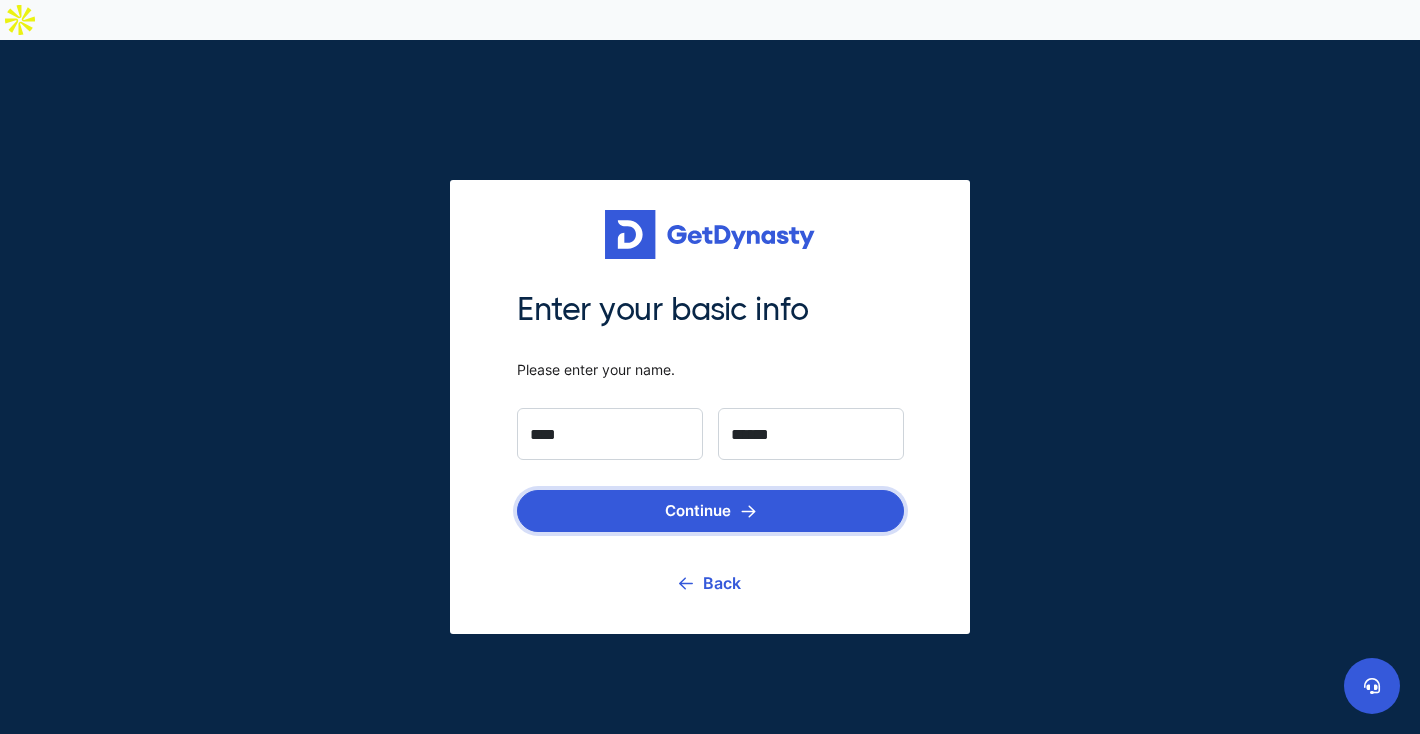 type on "****" 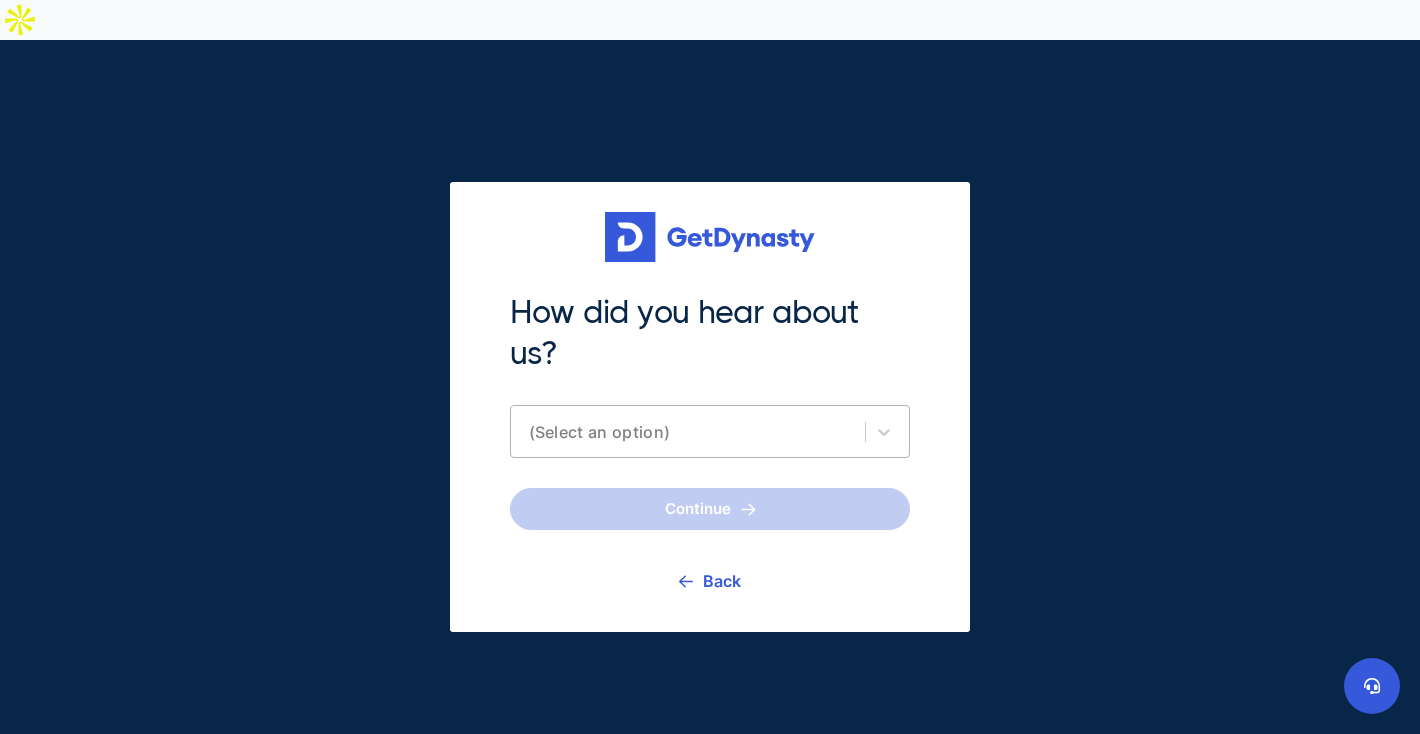 click on "(Select an option)" at bounding box center (710, 431) 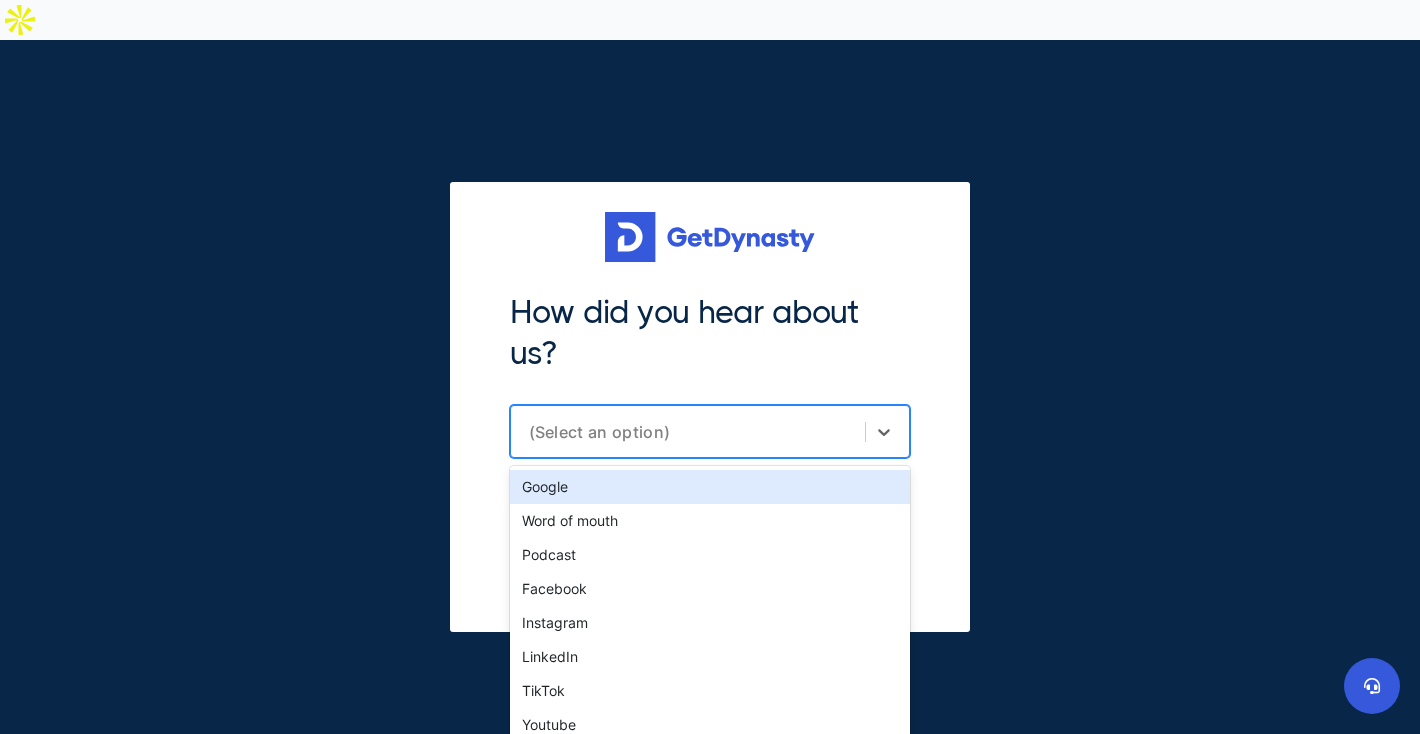 click on "Google" at bounding box center (710, 487) 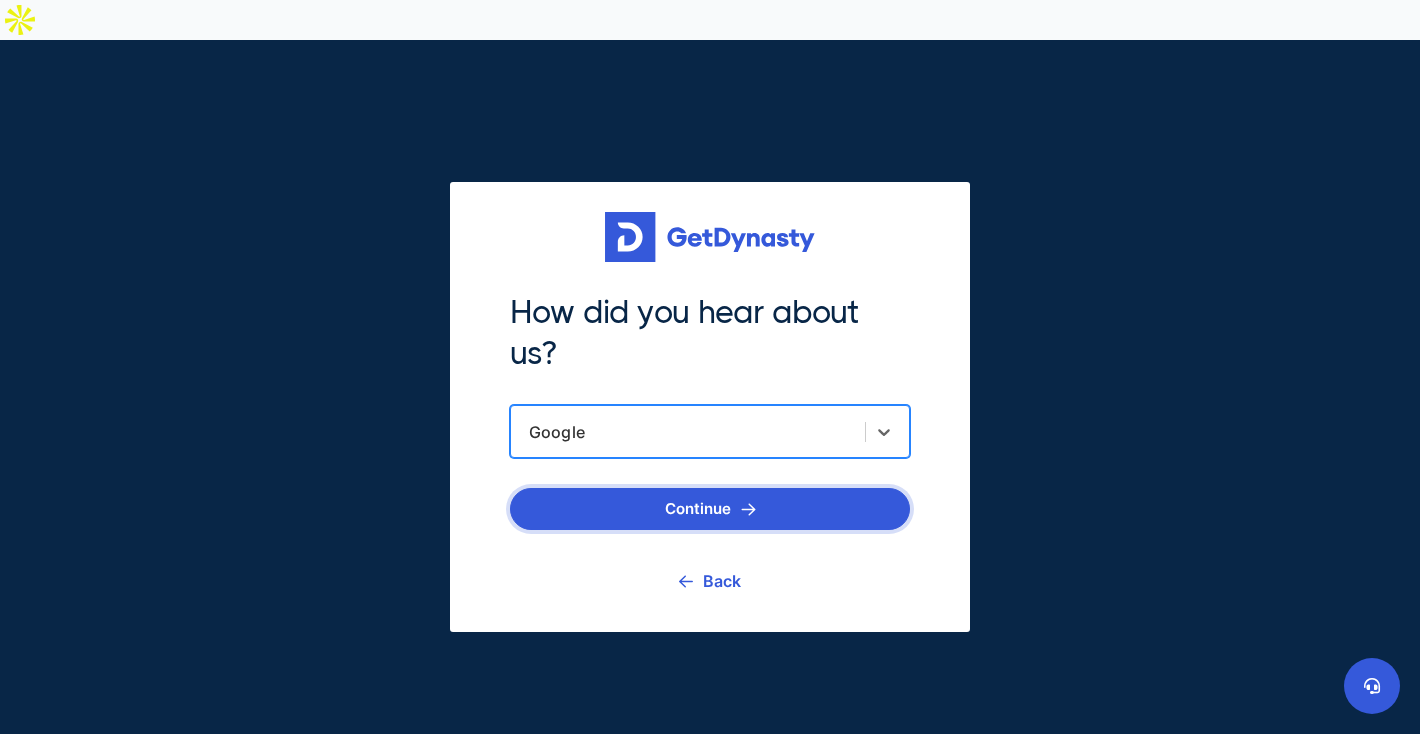 click on "Continue" at bounding box center (710, 509) 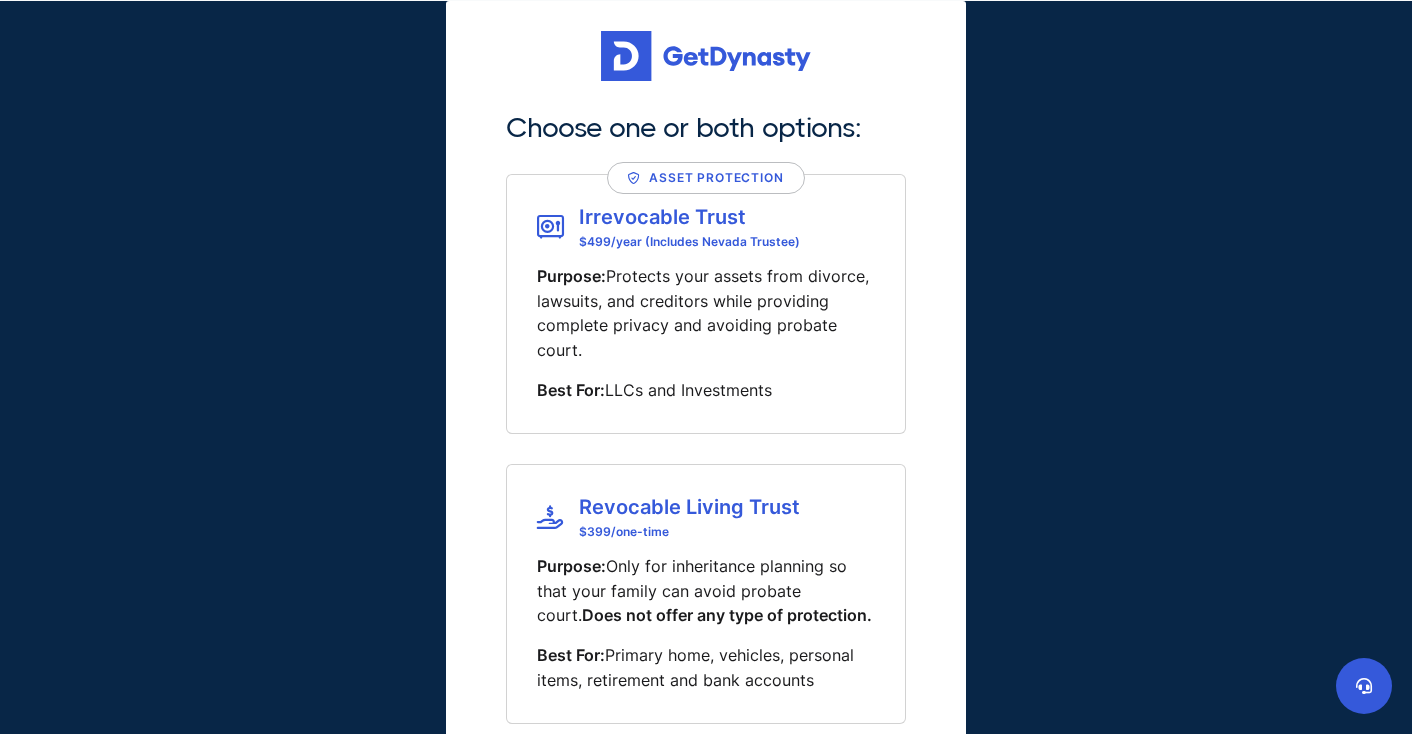 scroll, scrollTop: 40, scrollLeft: 0, axis: vertical 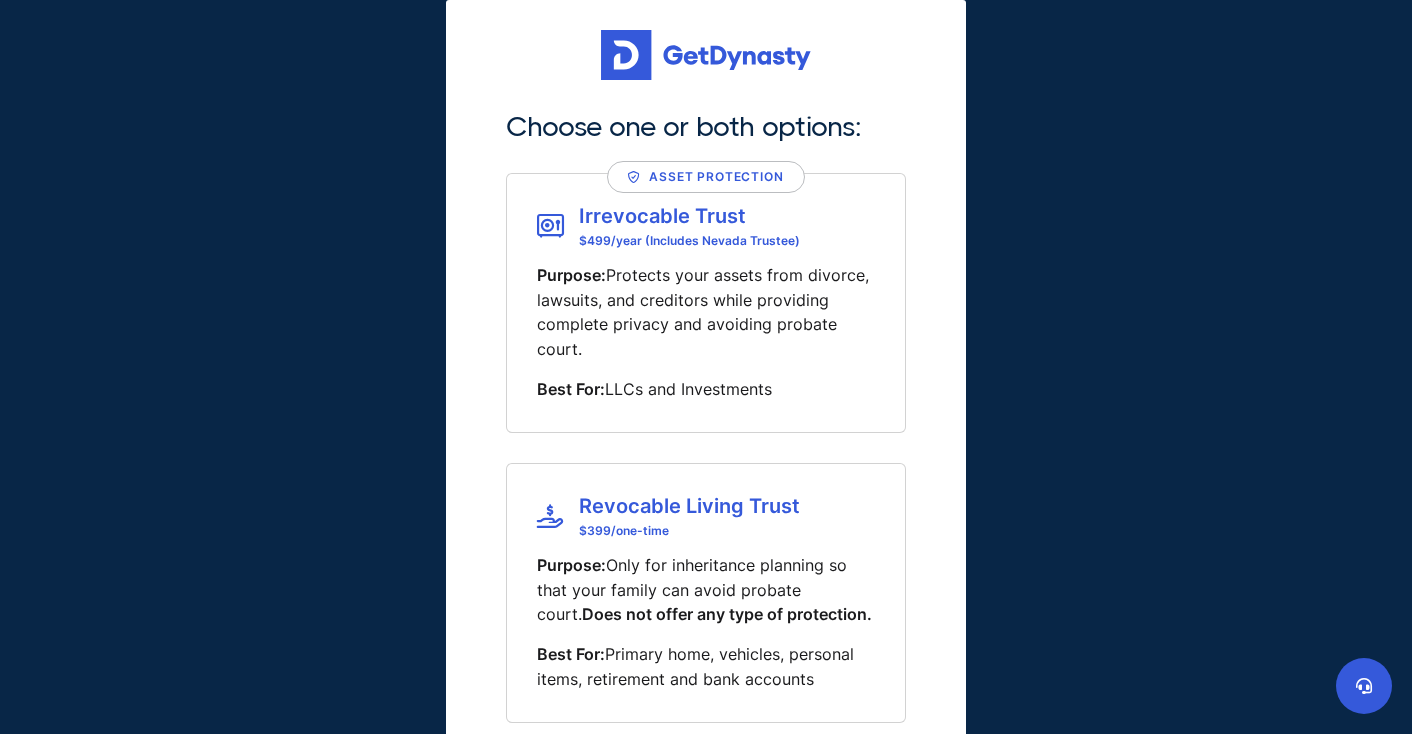 click on "Purpose:" at bounding box center (571, 275) 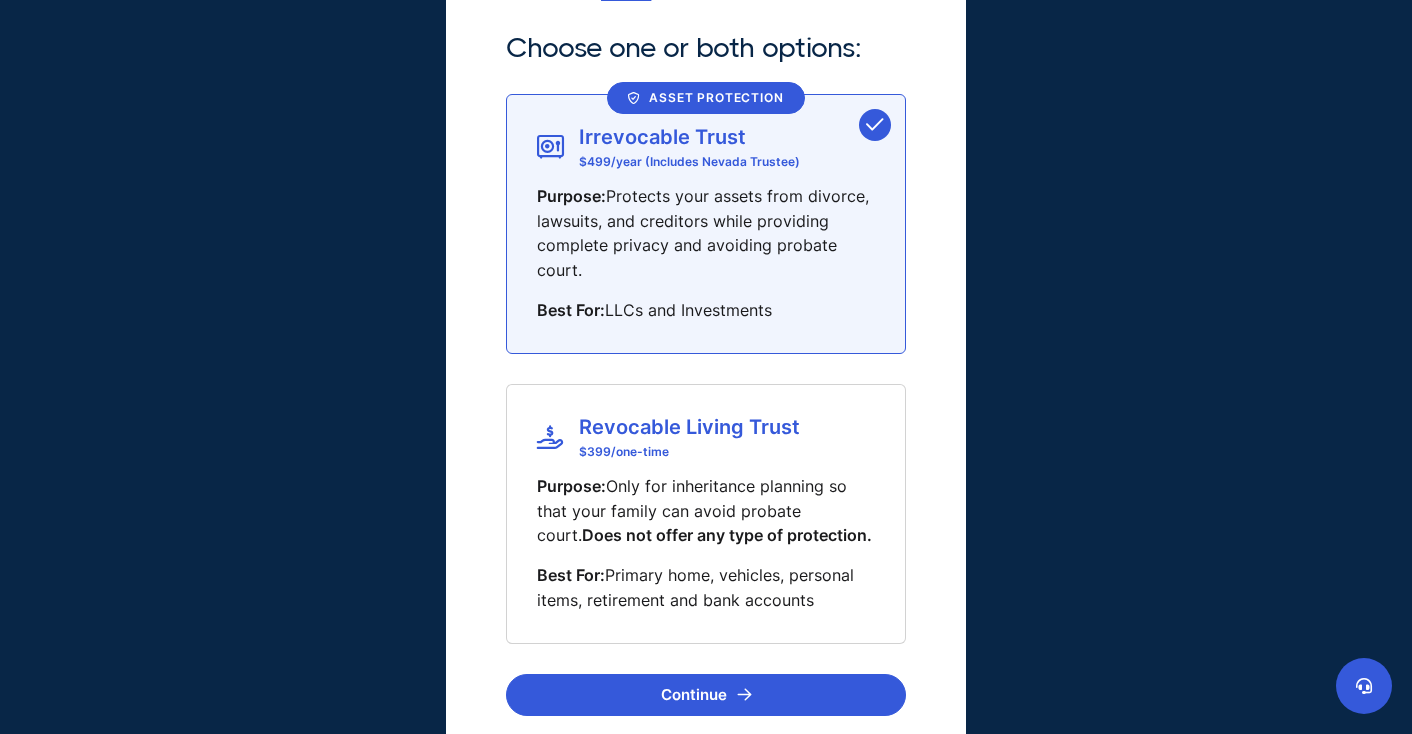 scroll, scrollTop: 128, scrollLeft: 0, axis: vertical 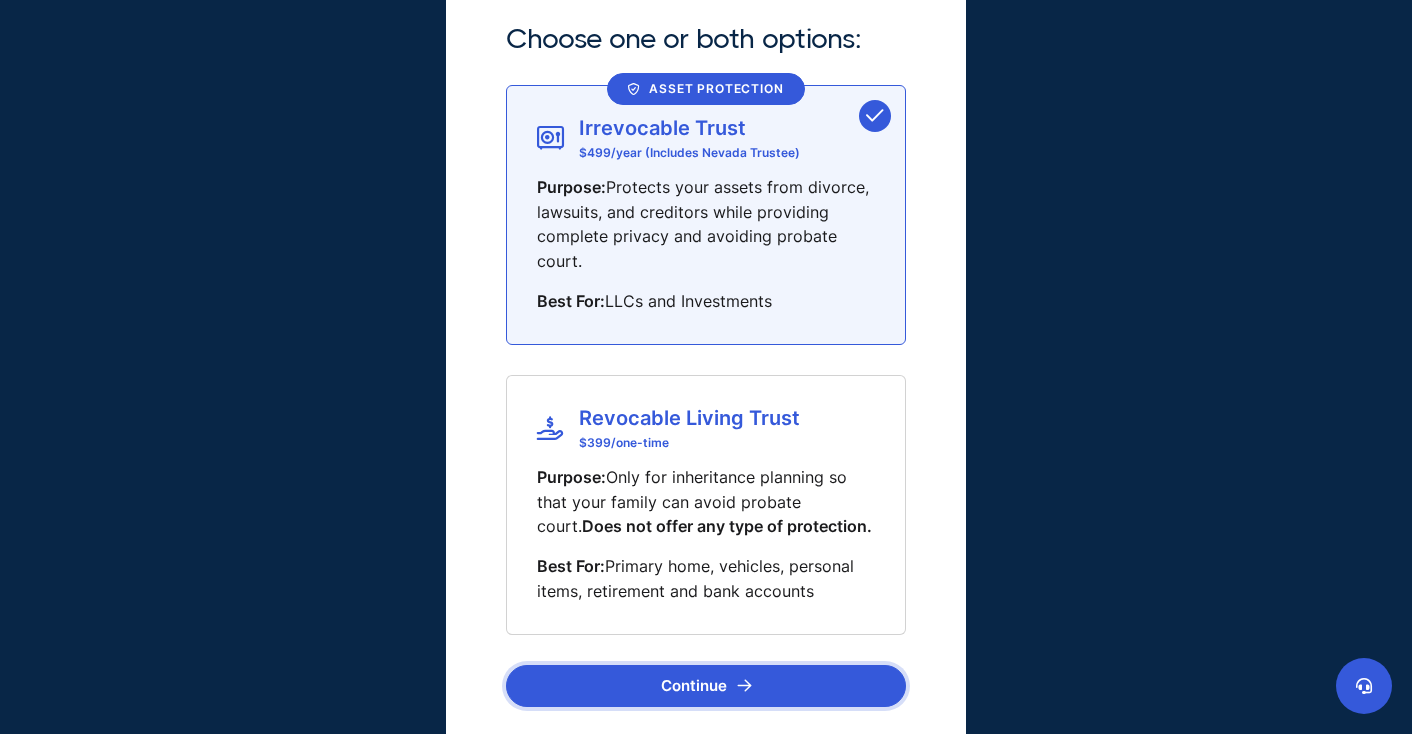 click on "Continue" at bounding box center [706, 686] 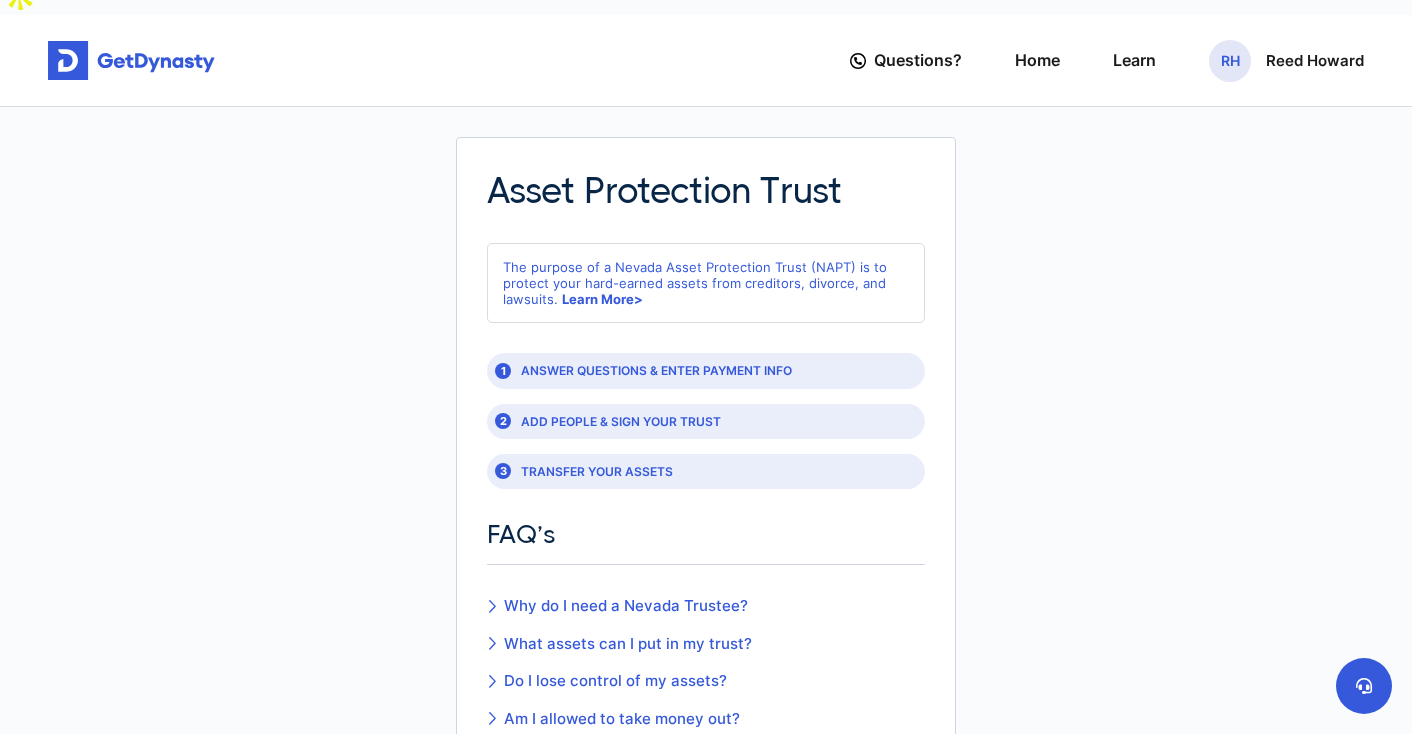 scroll, scrollTop: 26, scrollLeft: 0, axis: vertical 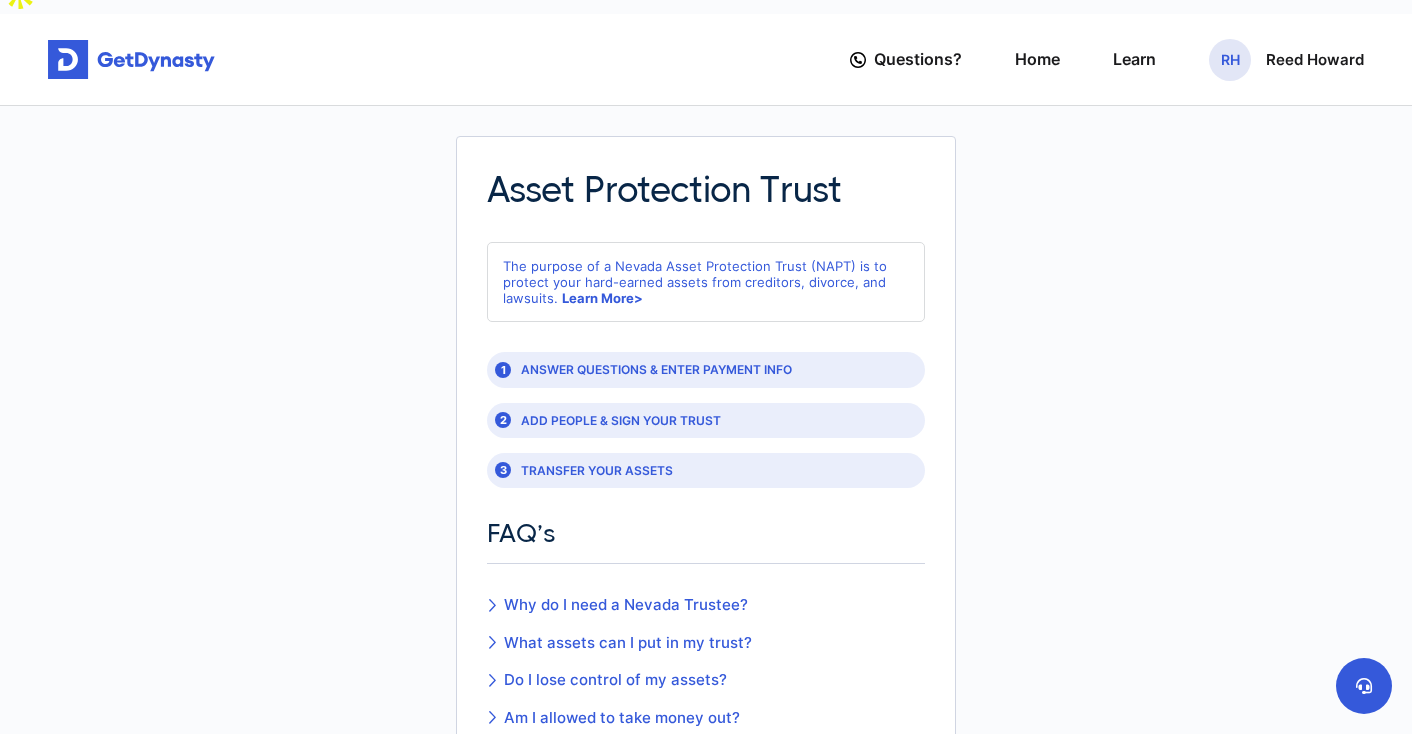 click on "1 ANSWER QUESTIONS & ENTER PAYMENT INFO" at bounding box center (706, 369) 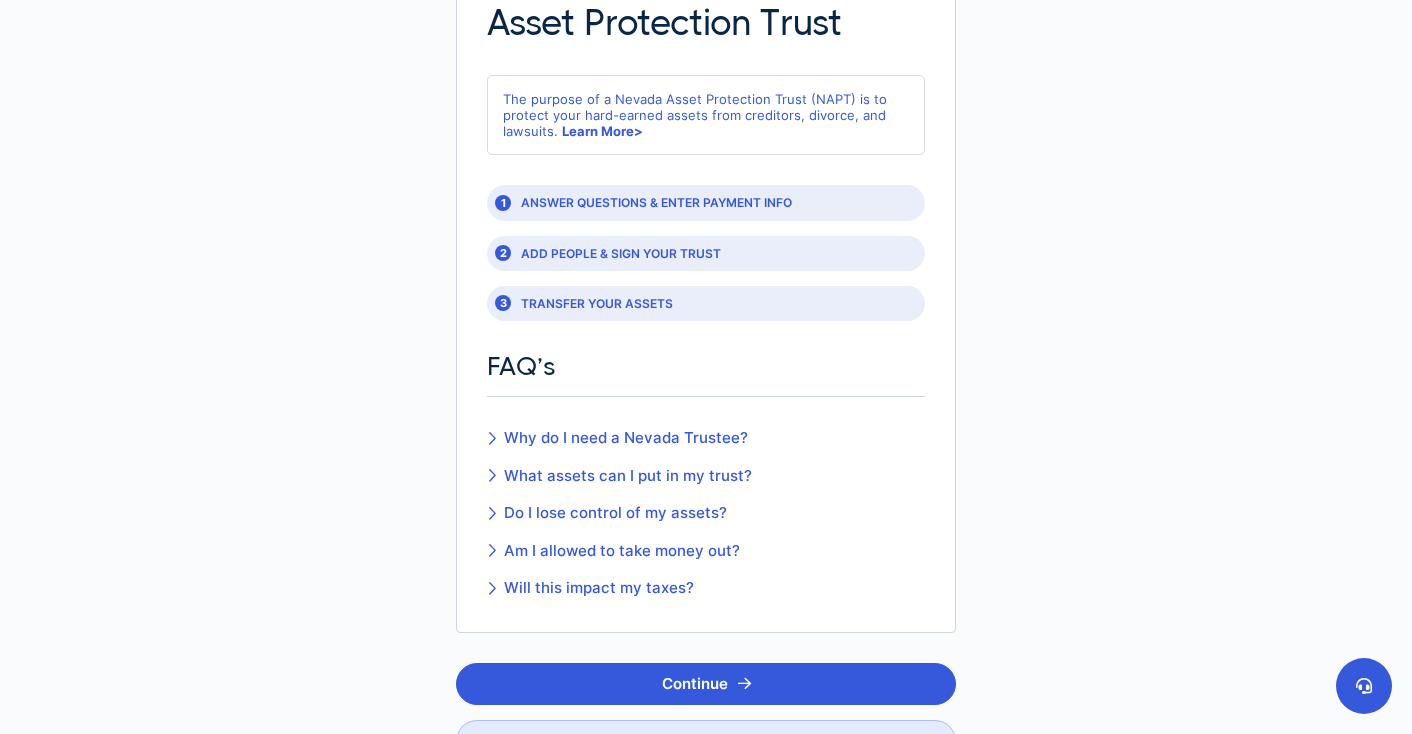 scroll, scrollTop: 192, scrollLeft: 0, axis: vertical 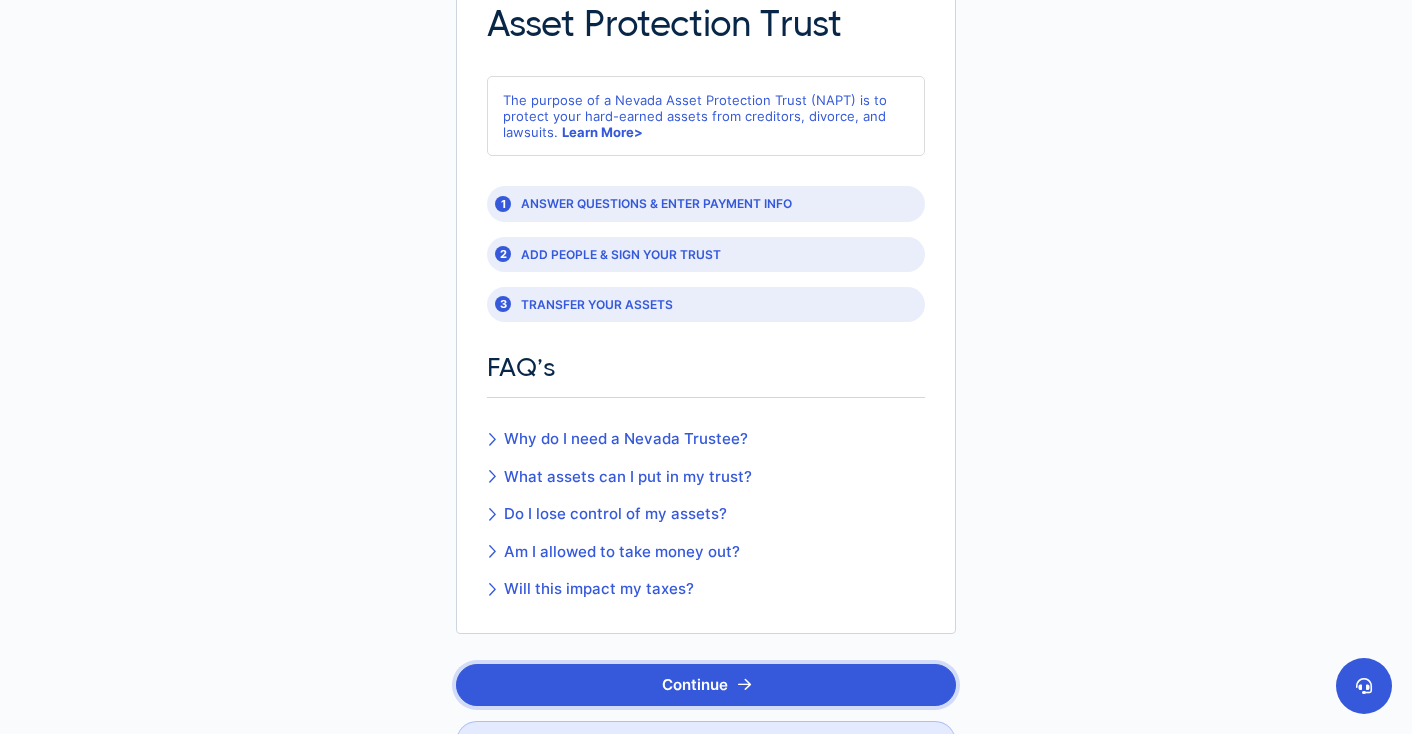 click on "Continue" at bounding box center (706, 685) 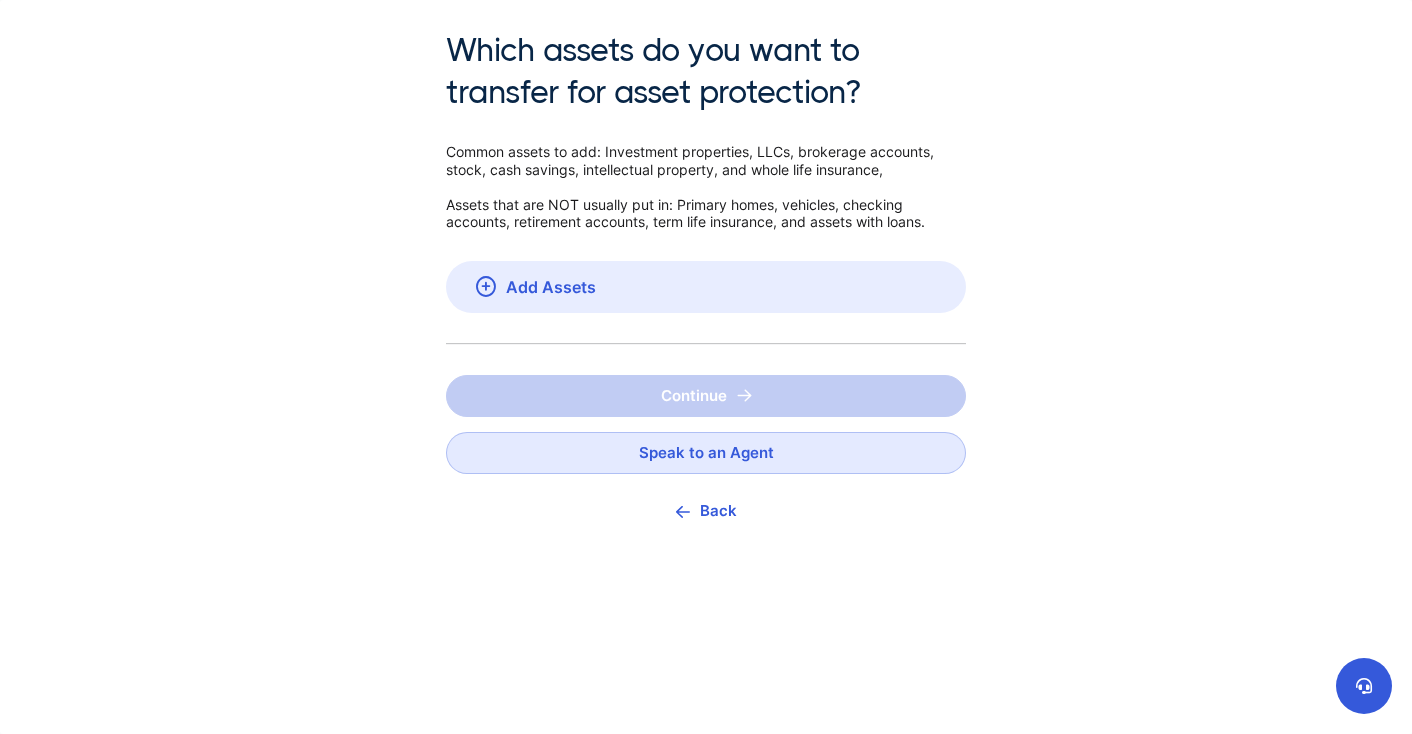 scroll, scrollTop: 0, scrollLeft: 0, axis: both 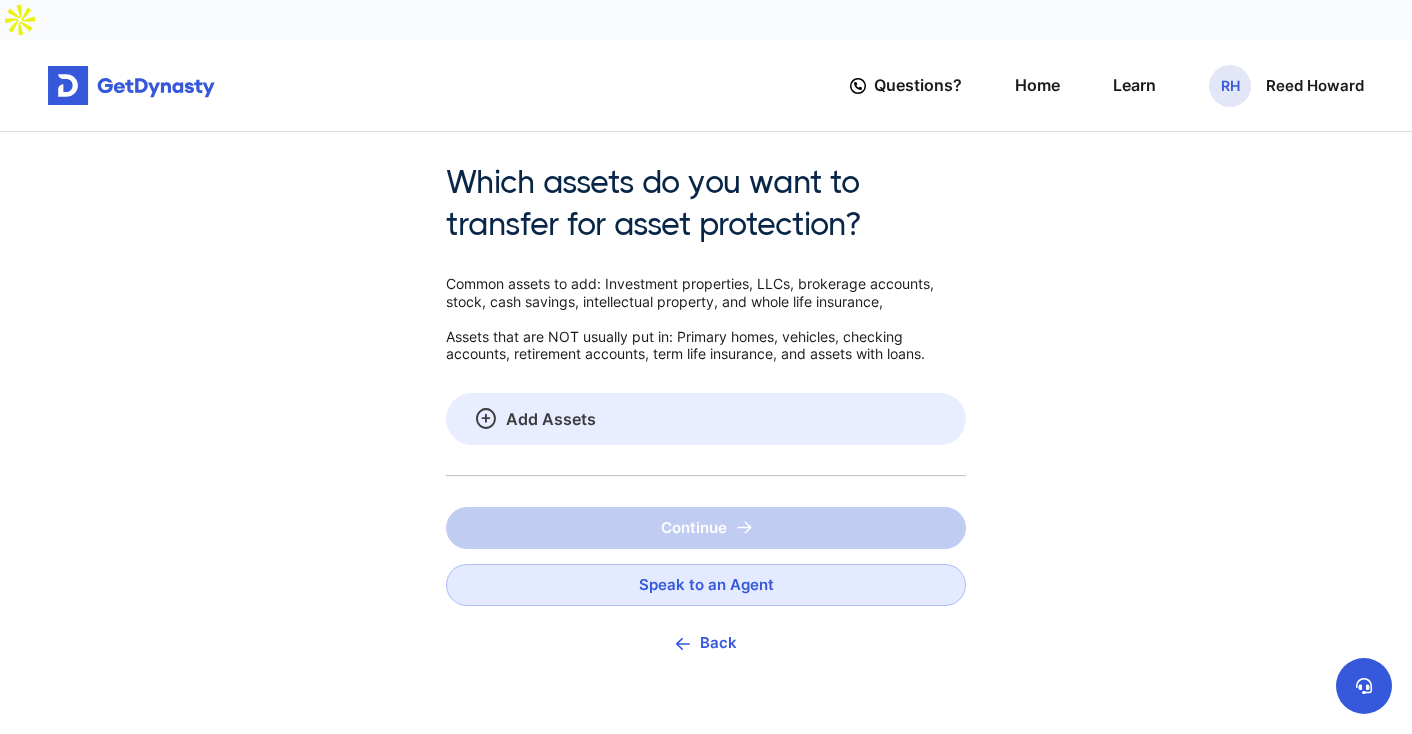 click at bounding box center (486, 418) 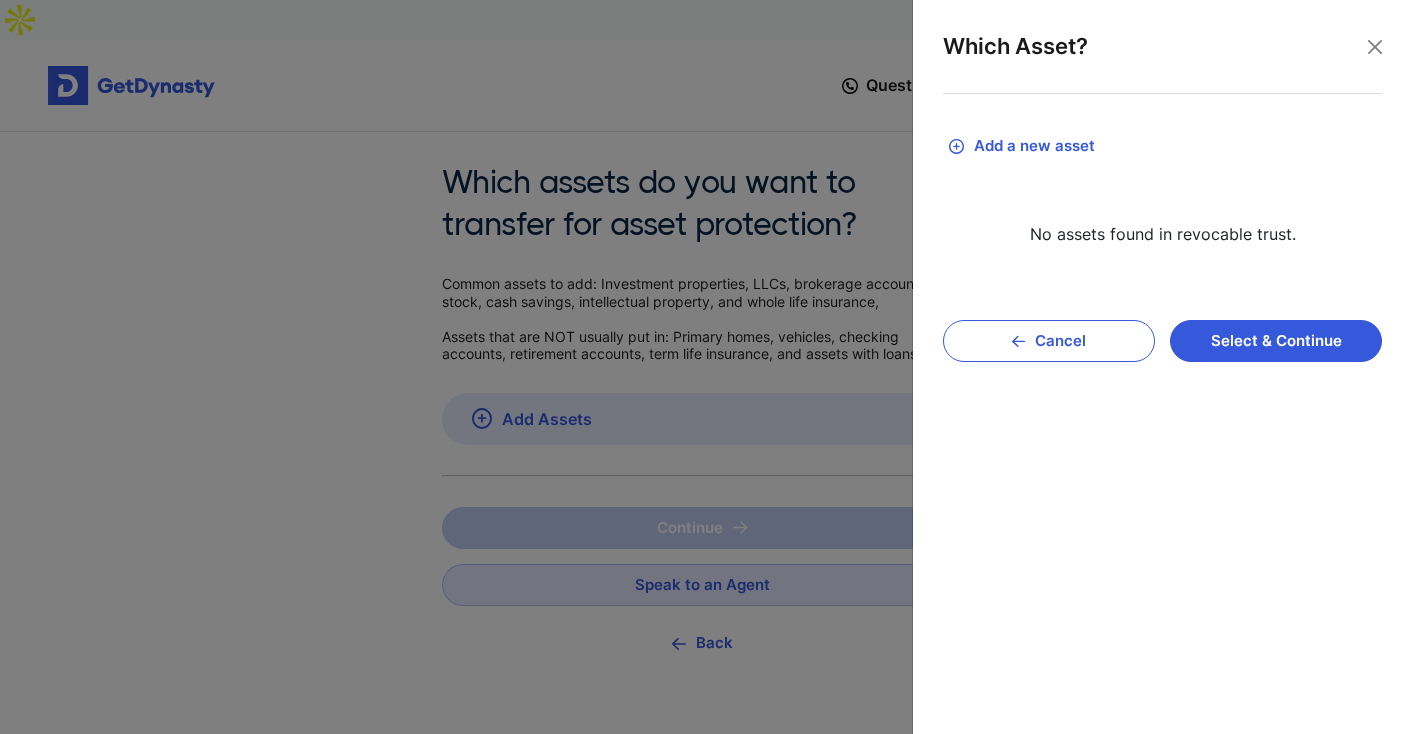 click on "Add a new asset" at bounding box center (1162, 146) 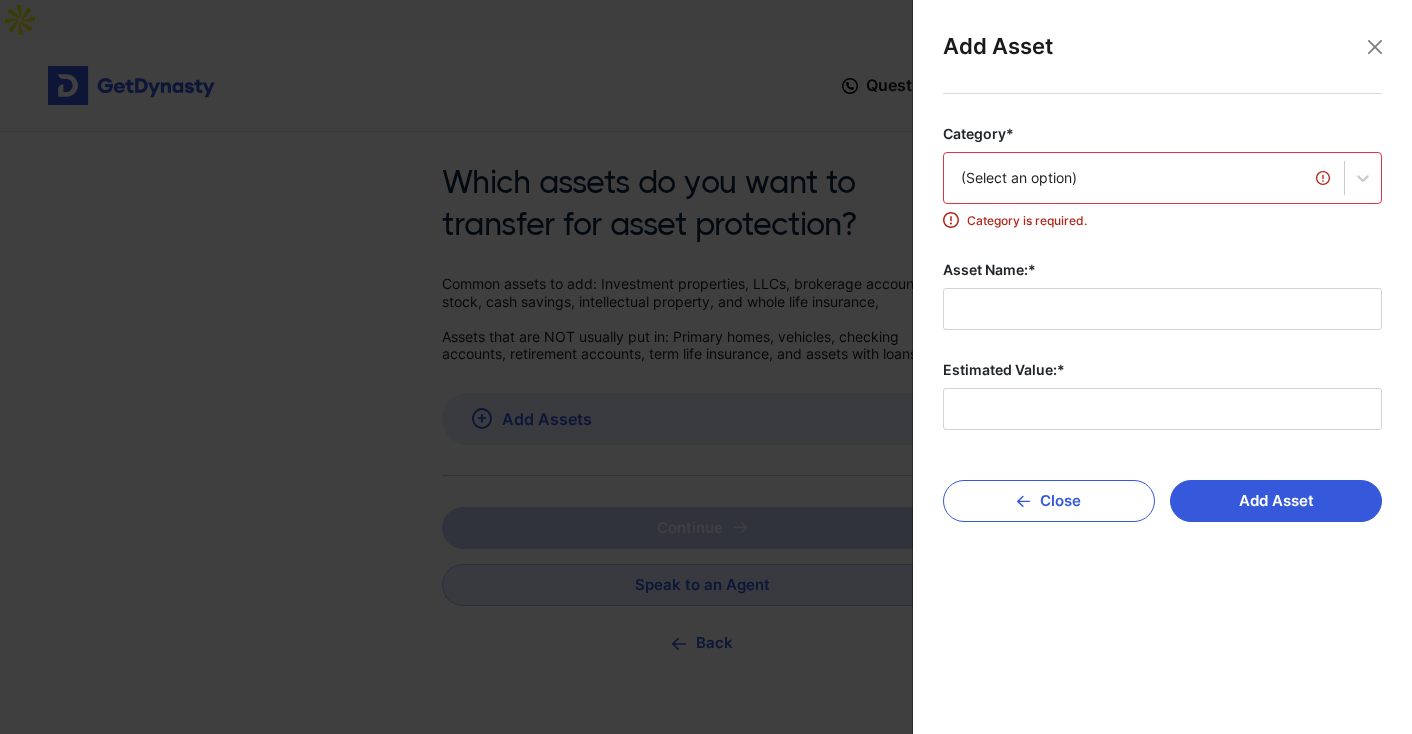 click on "(Select an option)" at bounding box center [1144, 178] 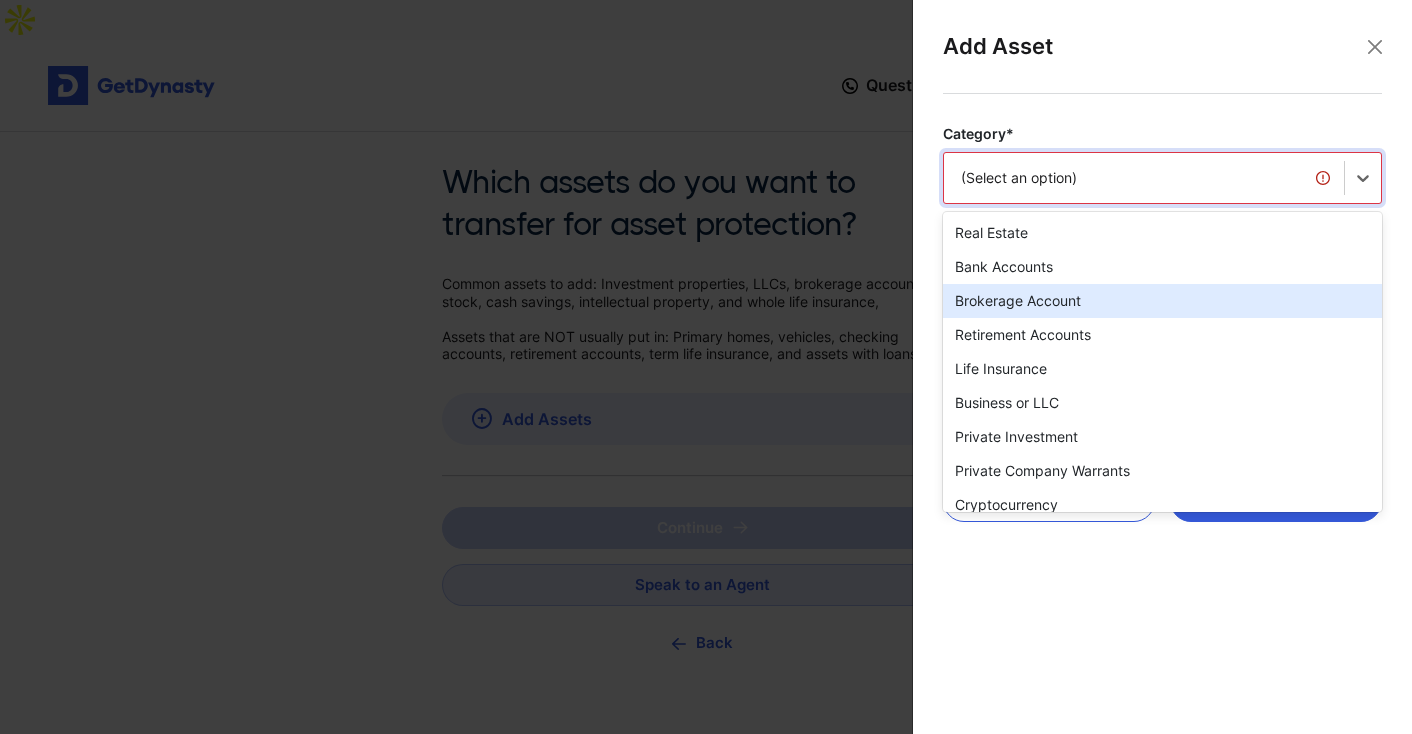 scroll, scrollTop: 12, scrollLeft: 0, axis: vertical 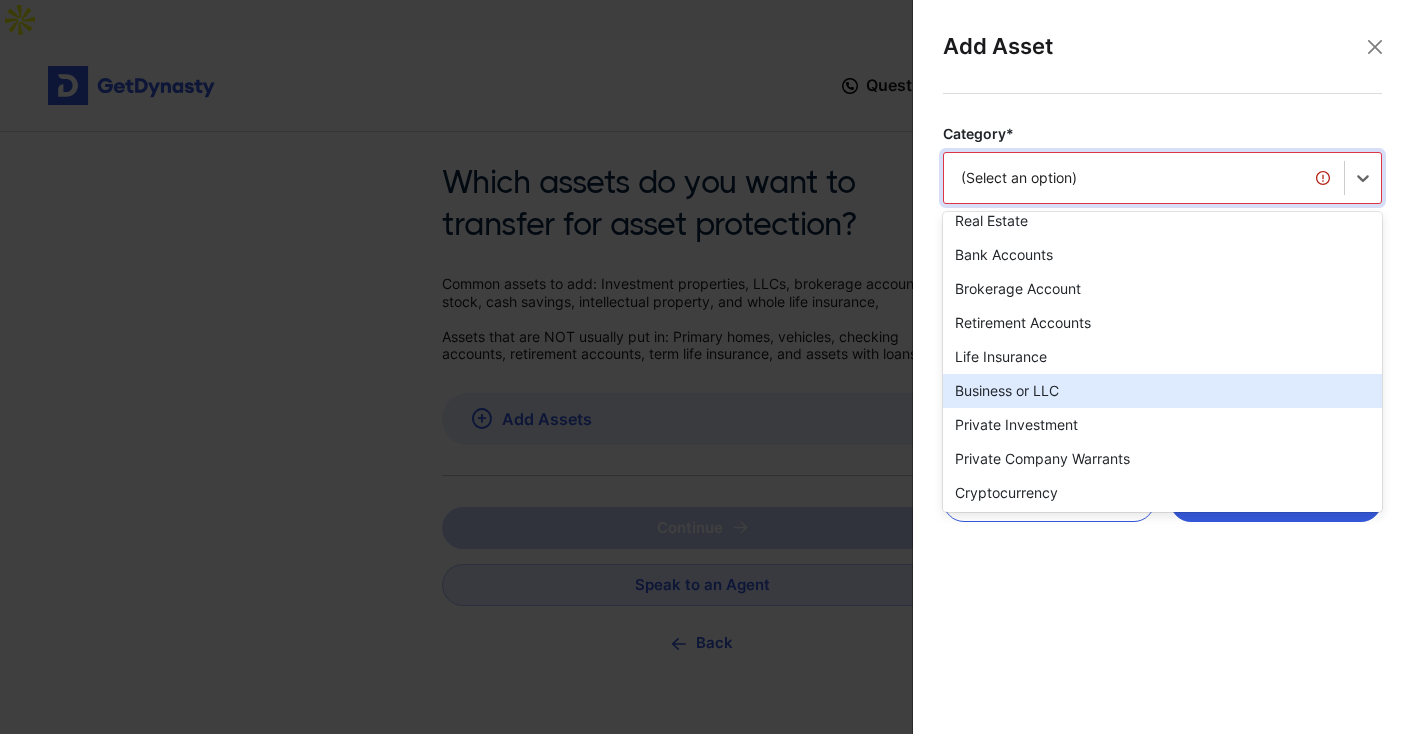 click on "Business or LLC" at bounding box center [1162, 391] 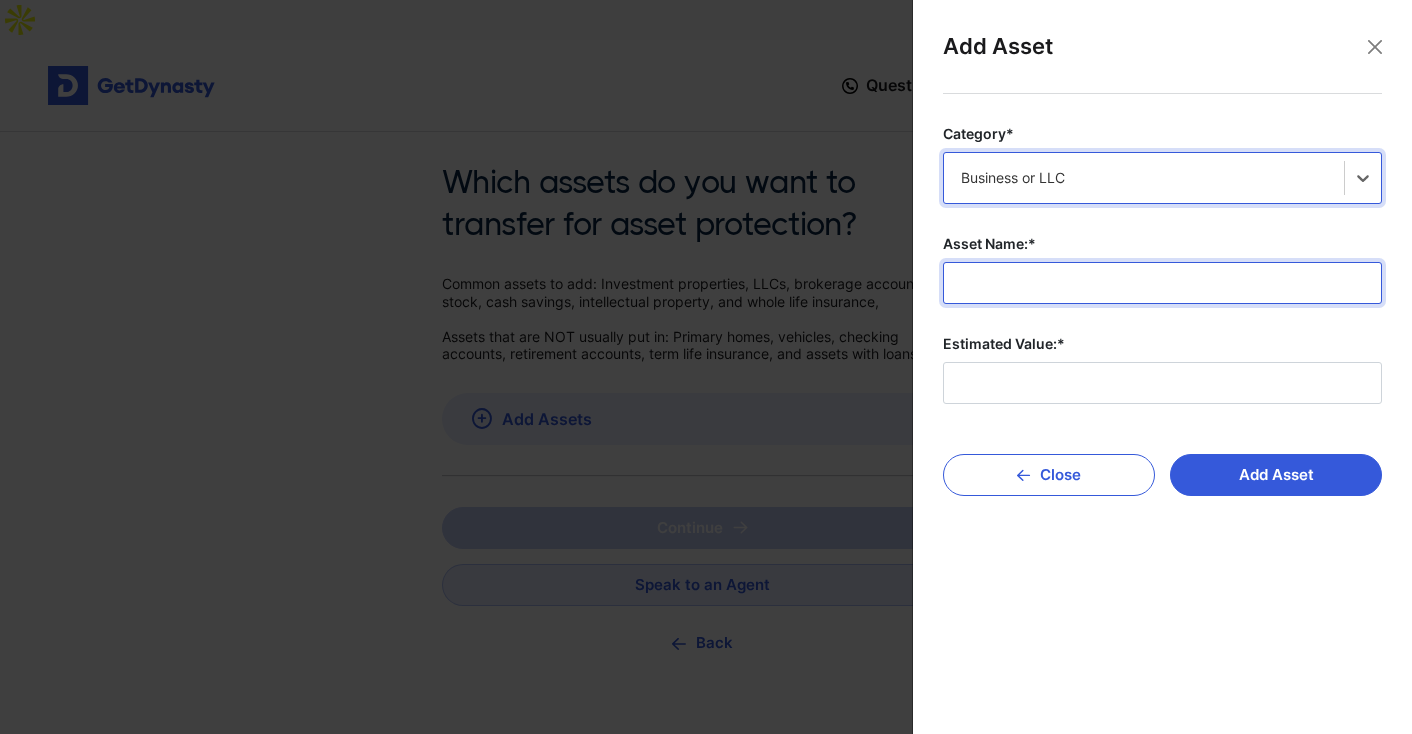 click on "Asset Name:*" at bounding box center (1162, 283) 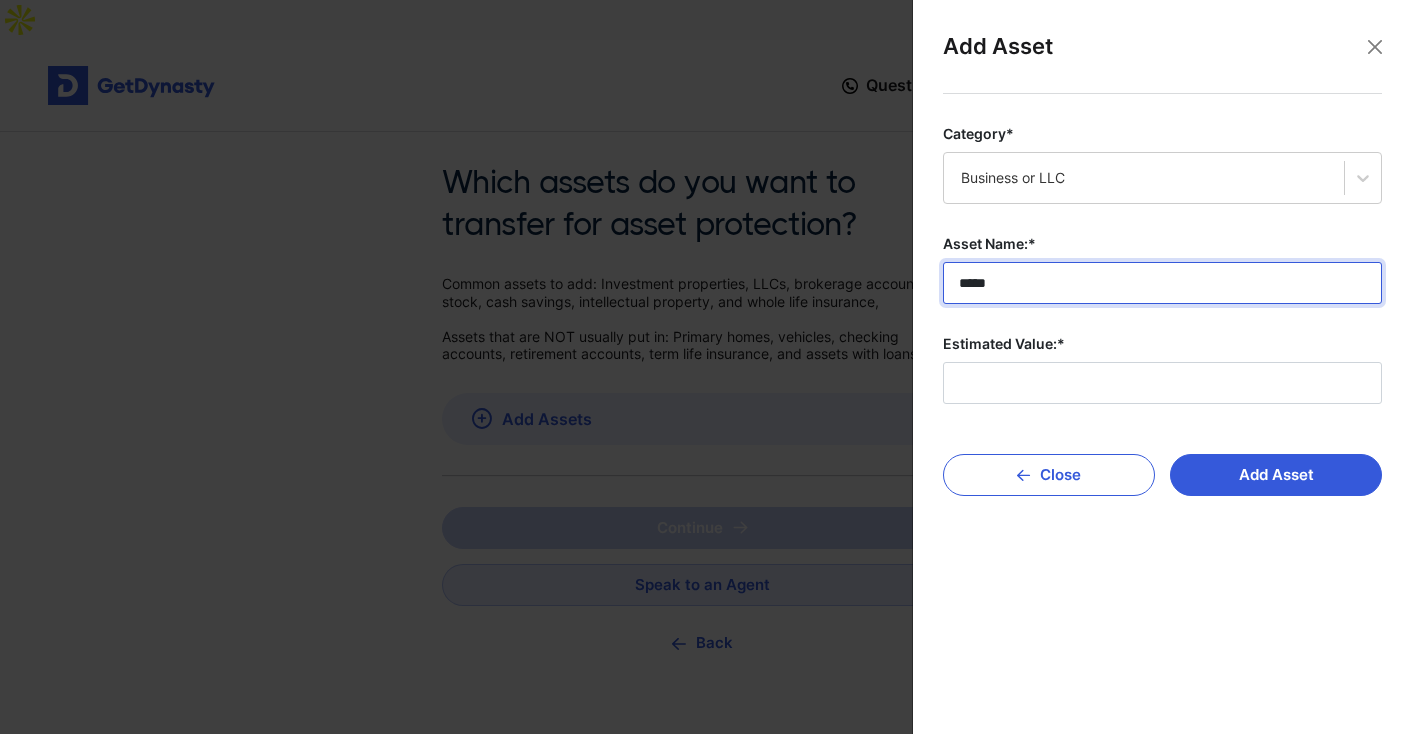 type on "*****" 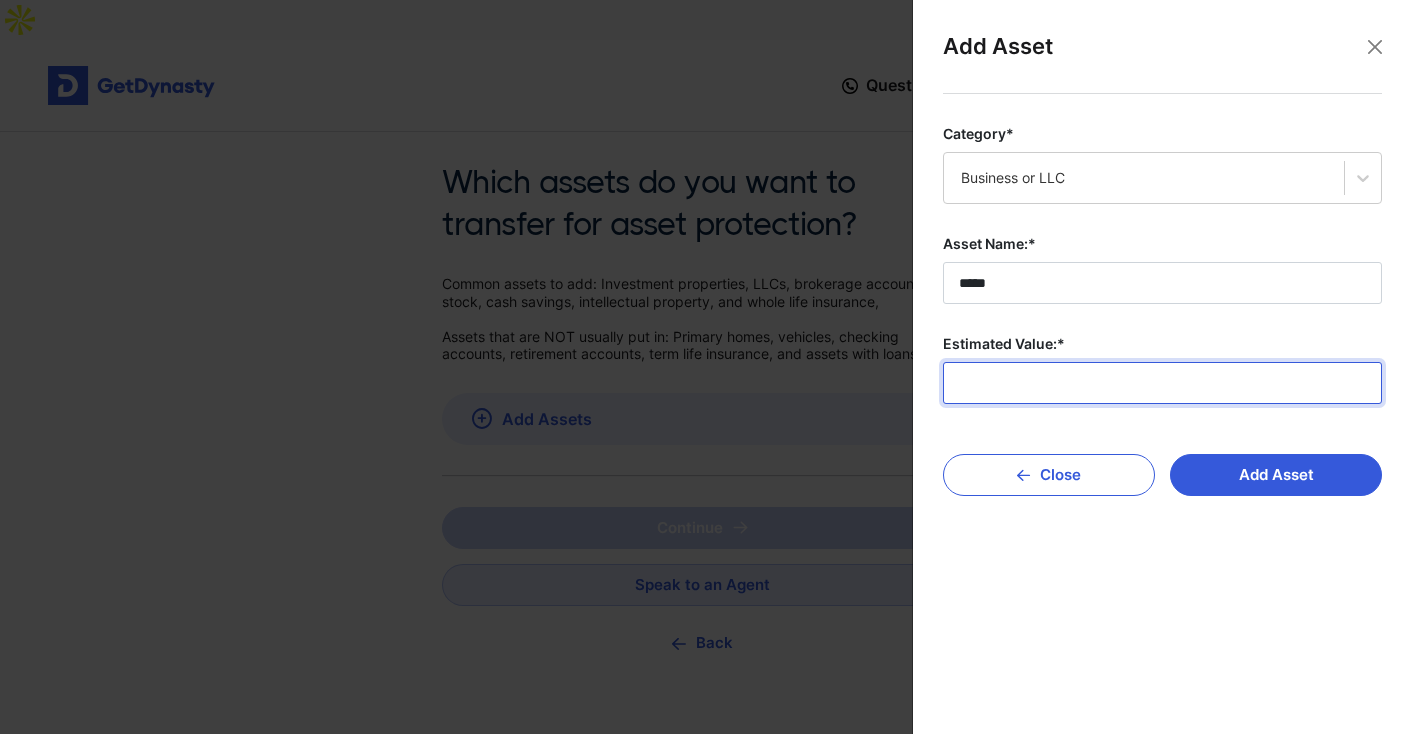 click on "Estimated Value:*" at bounding box center (1162, 383) 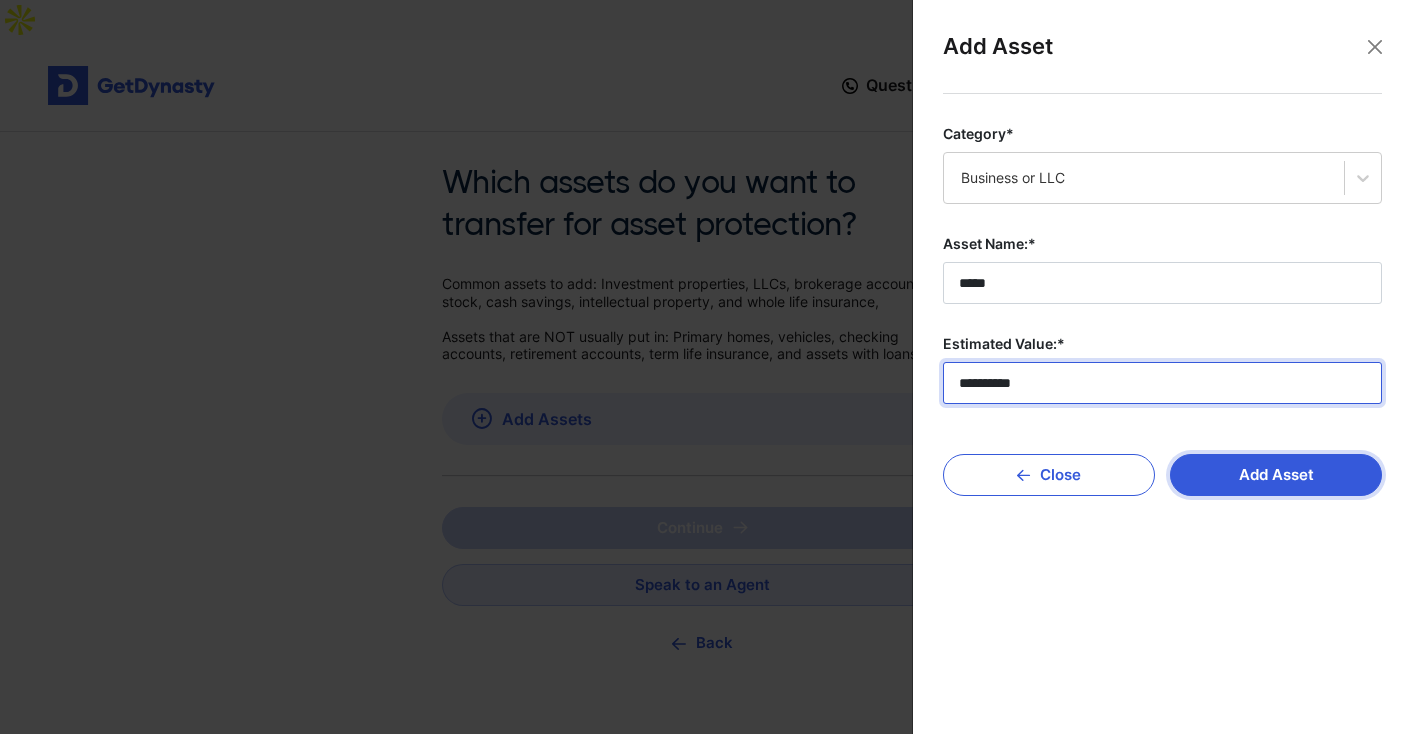 type on "**********" 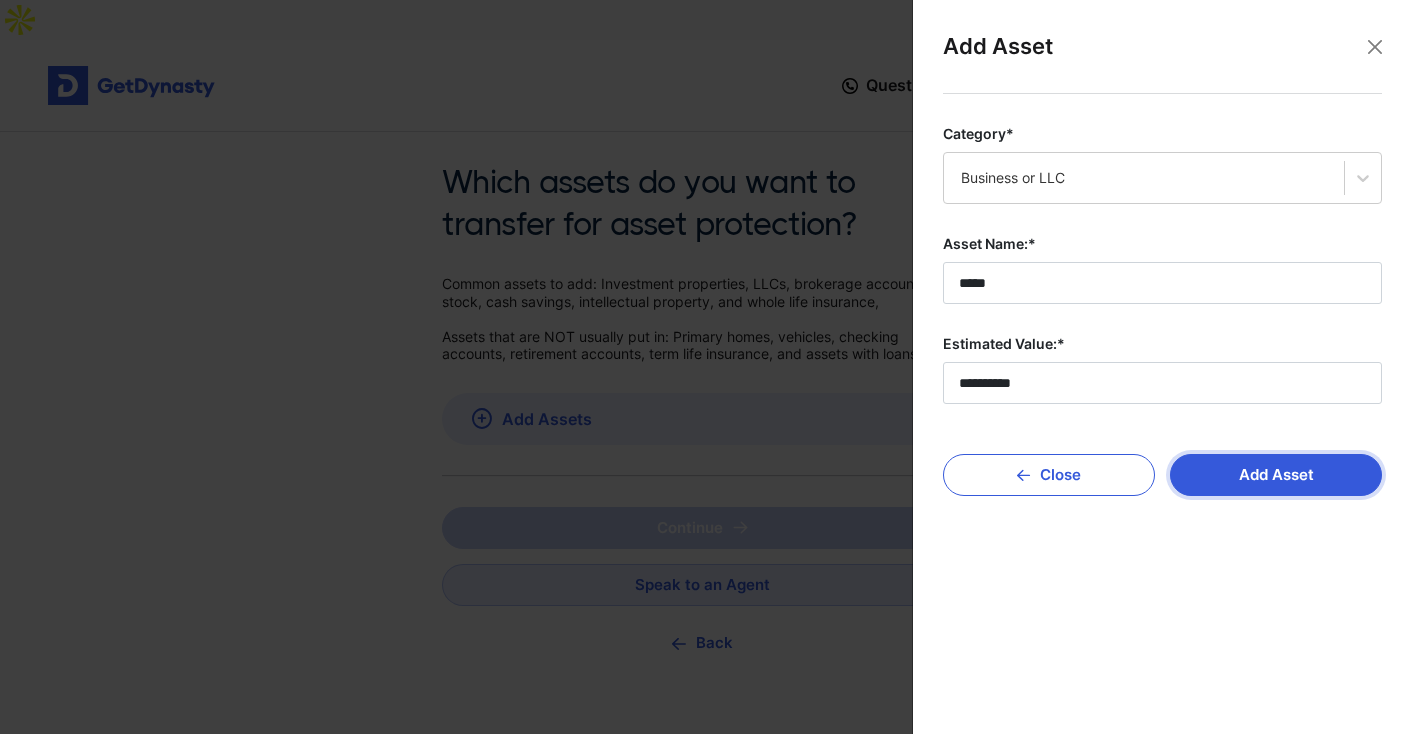 click on "Add Asset" at bounding box center (1276, 475) 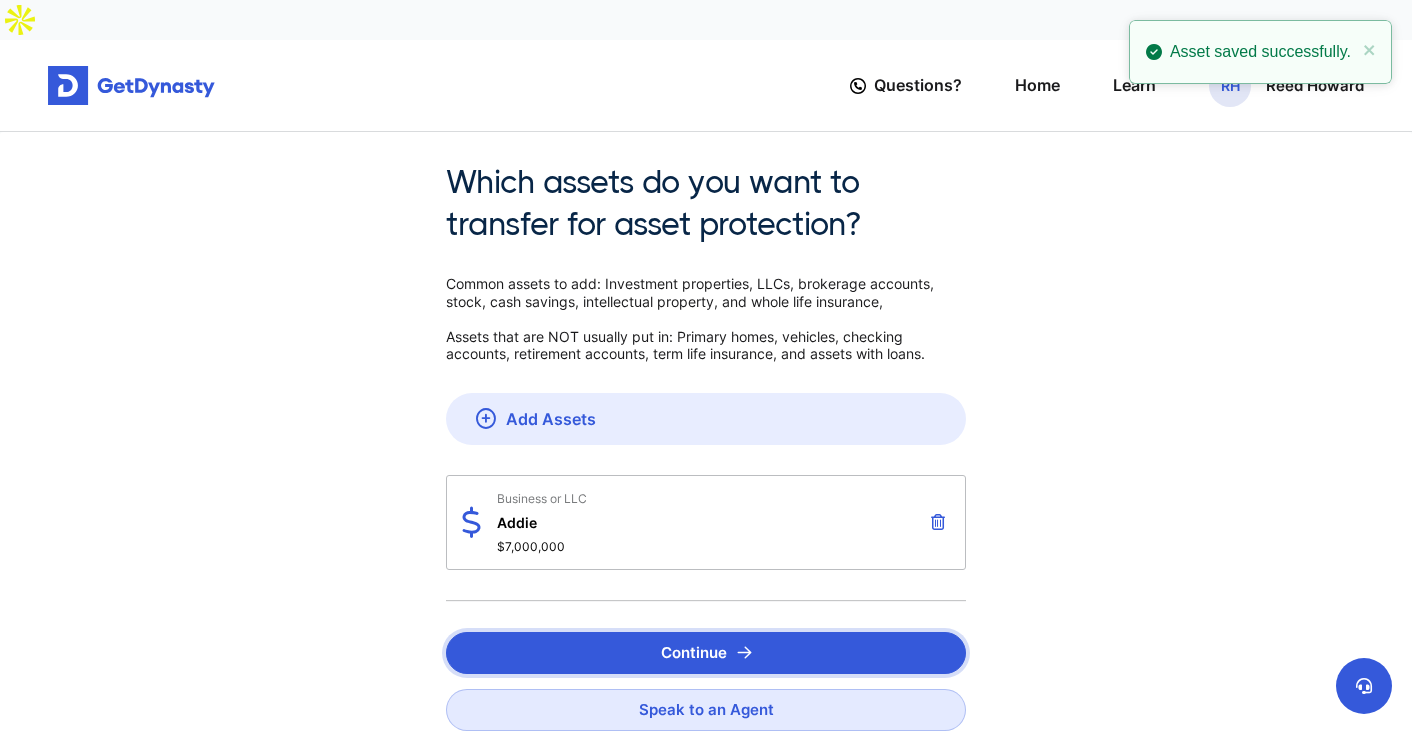 click on "Continue" at bounding box center (706, 653) 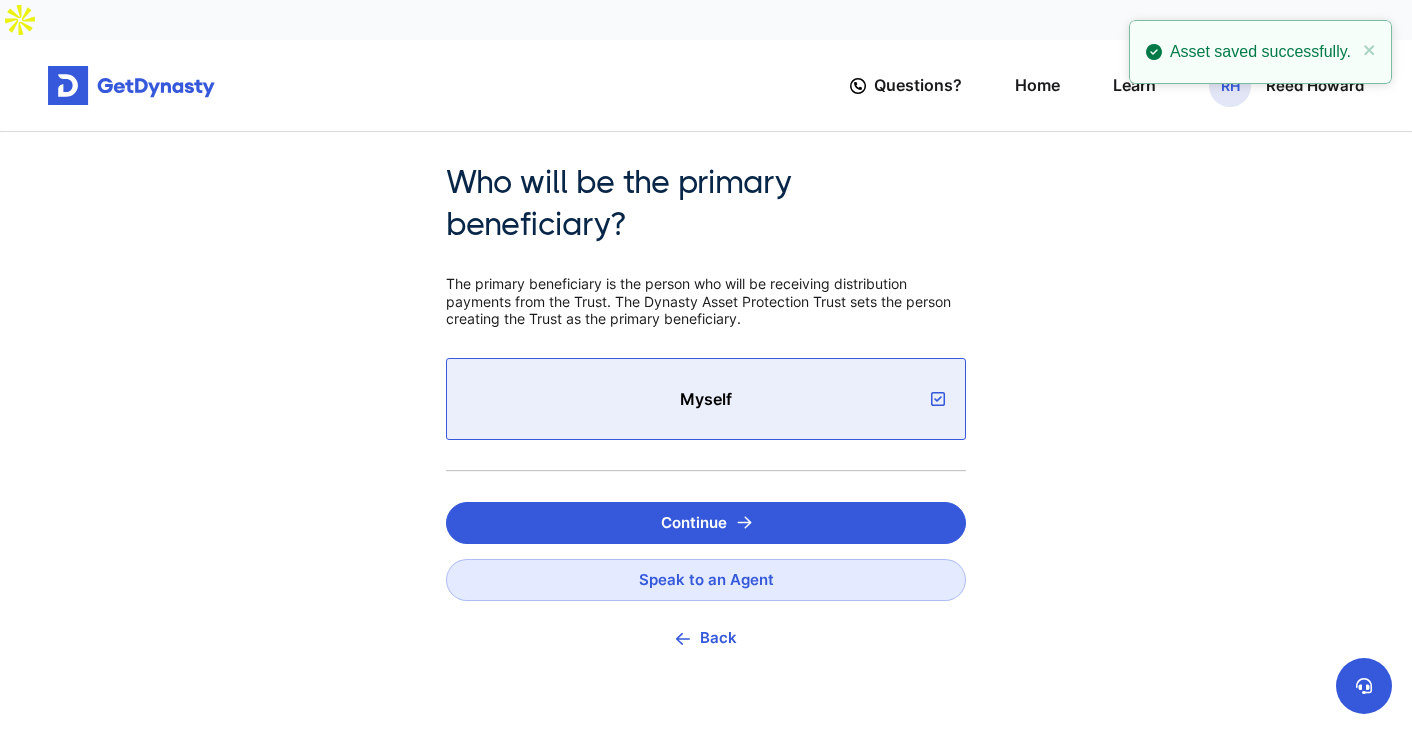 click on "Myself" at bounding box center (706, 399) 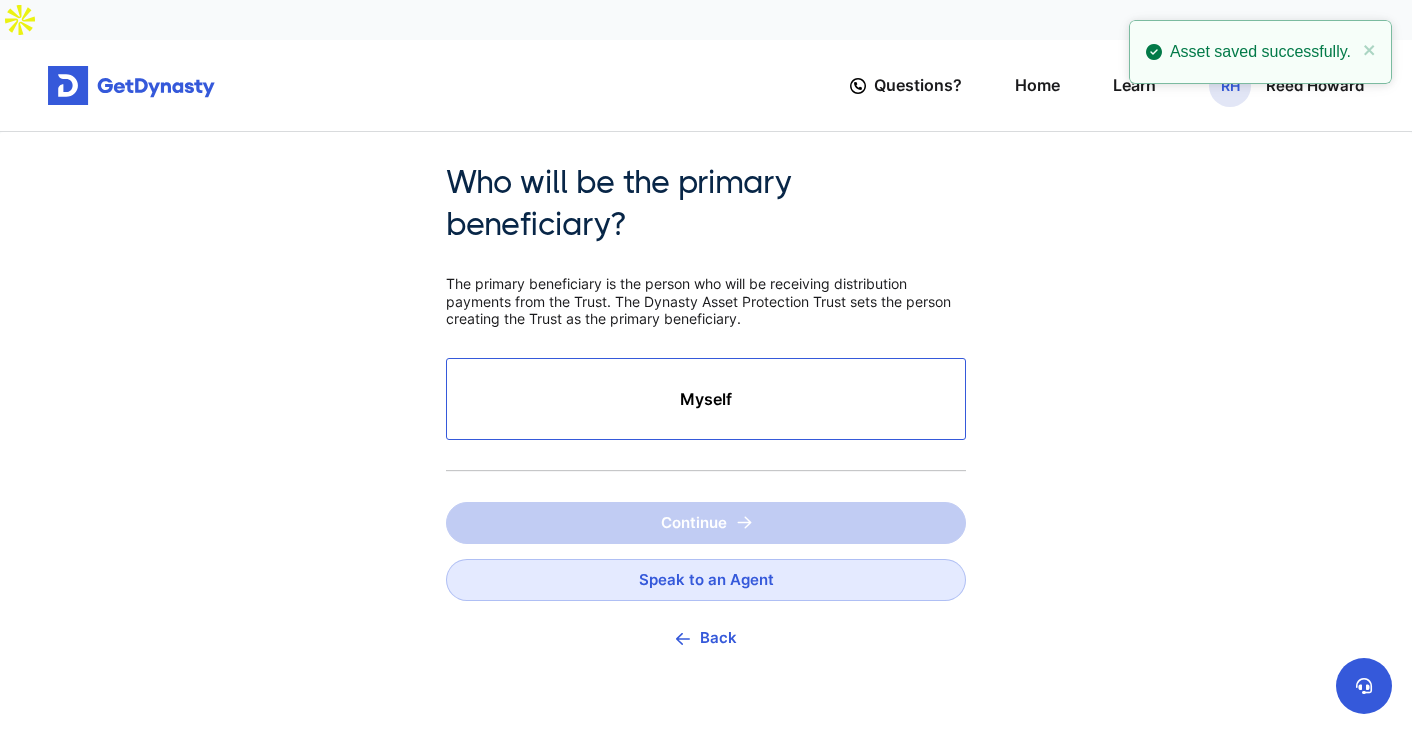 click on "Myself" at bounding box center (706, 399) 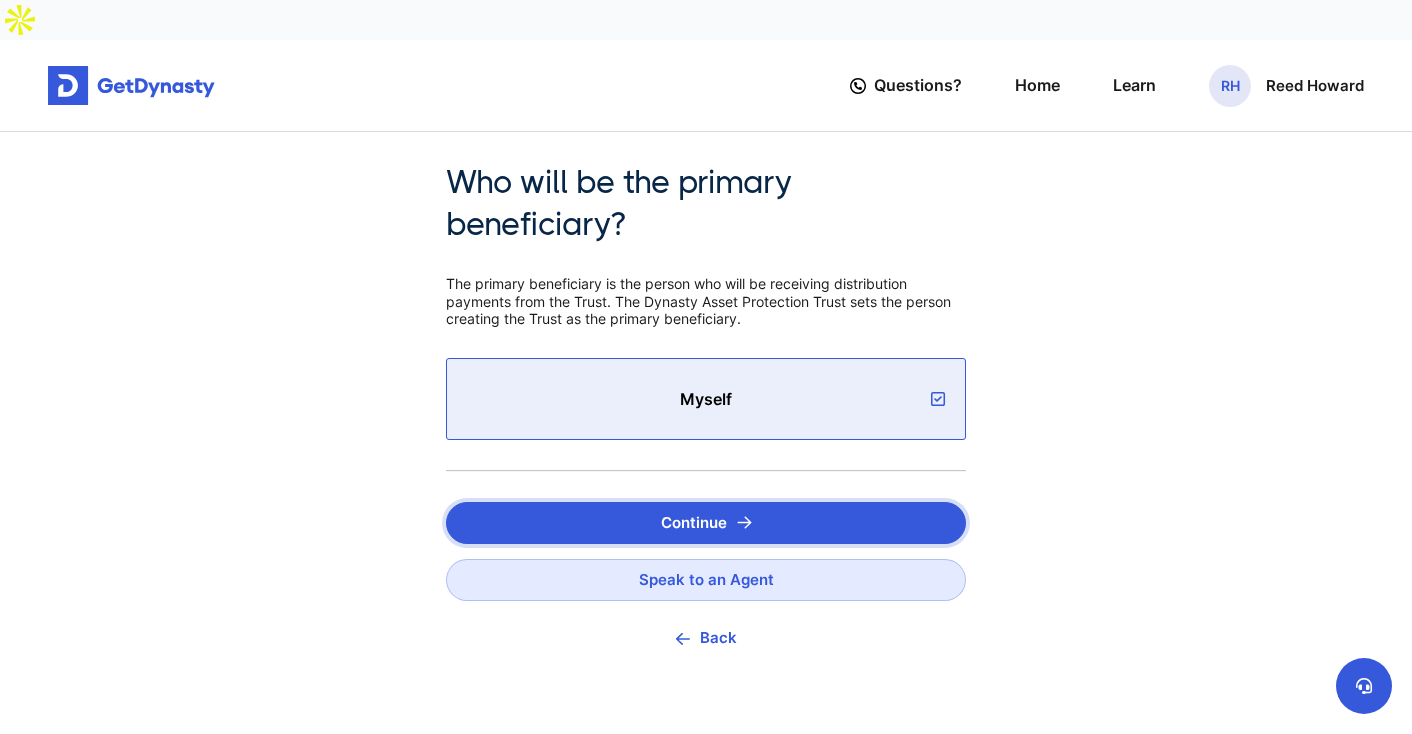 click on "Continue" at bounding box center [706, 523] 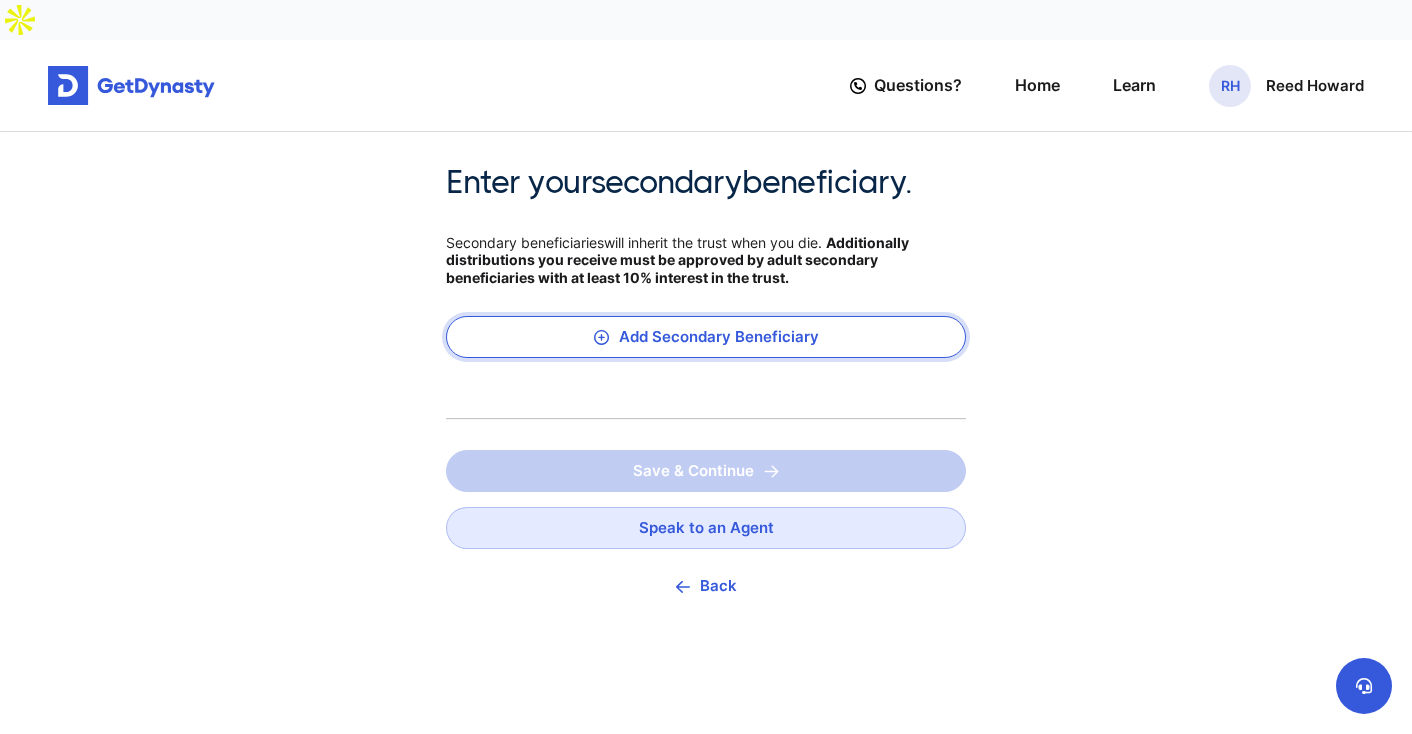 click on "Add Secondary Beneficiary" at bounding box center (706, 337) 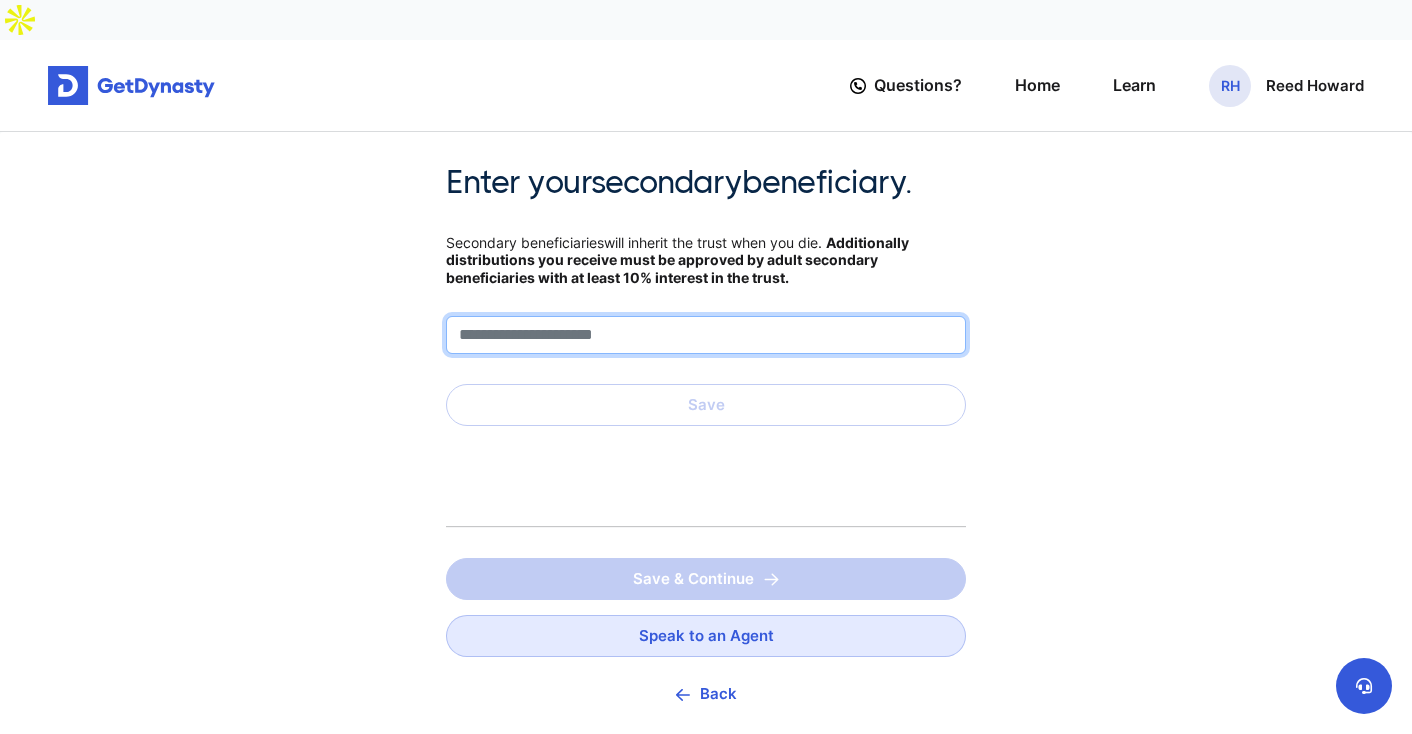 click at bounding box center [706, 335] 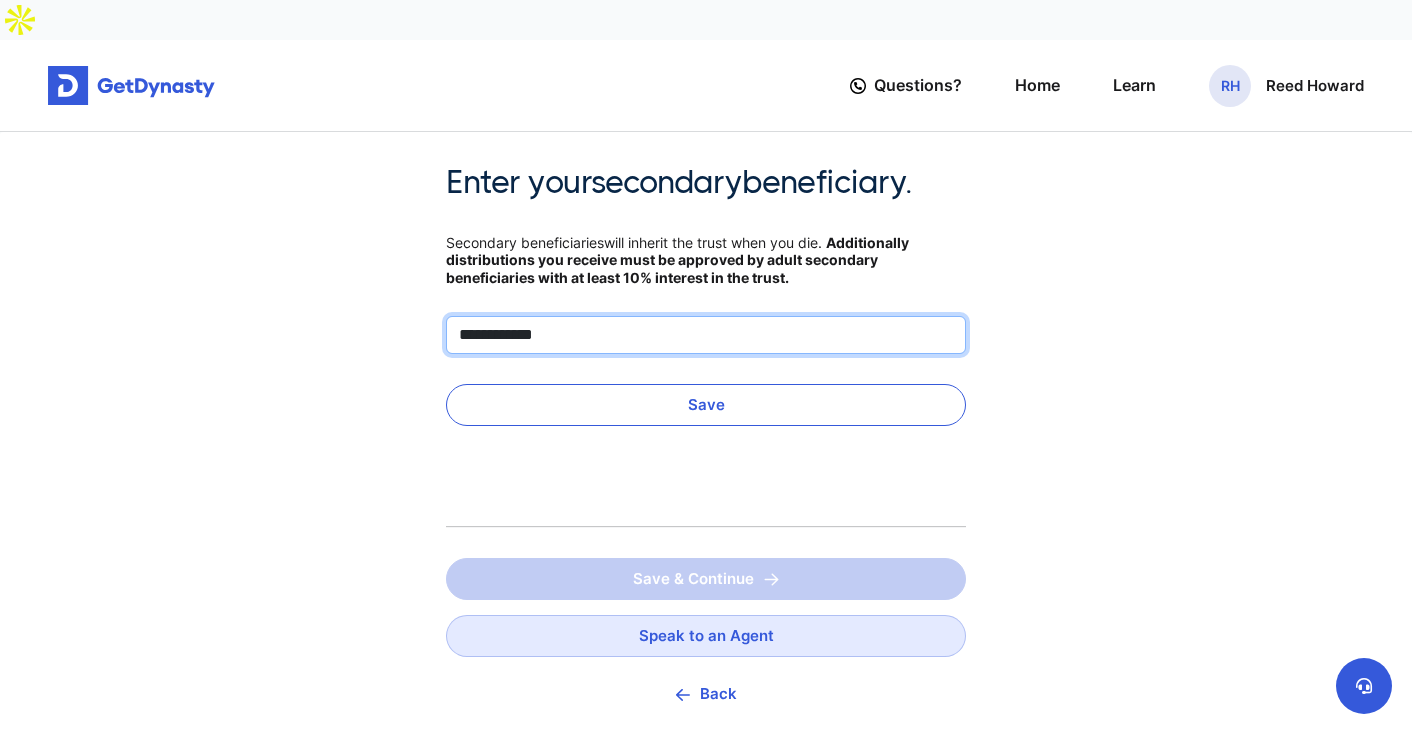 type on "**********" 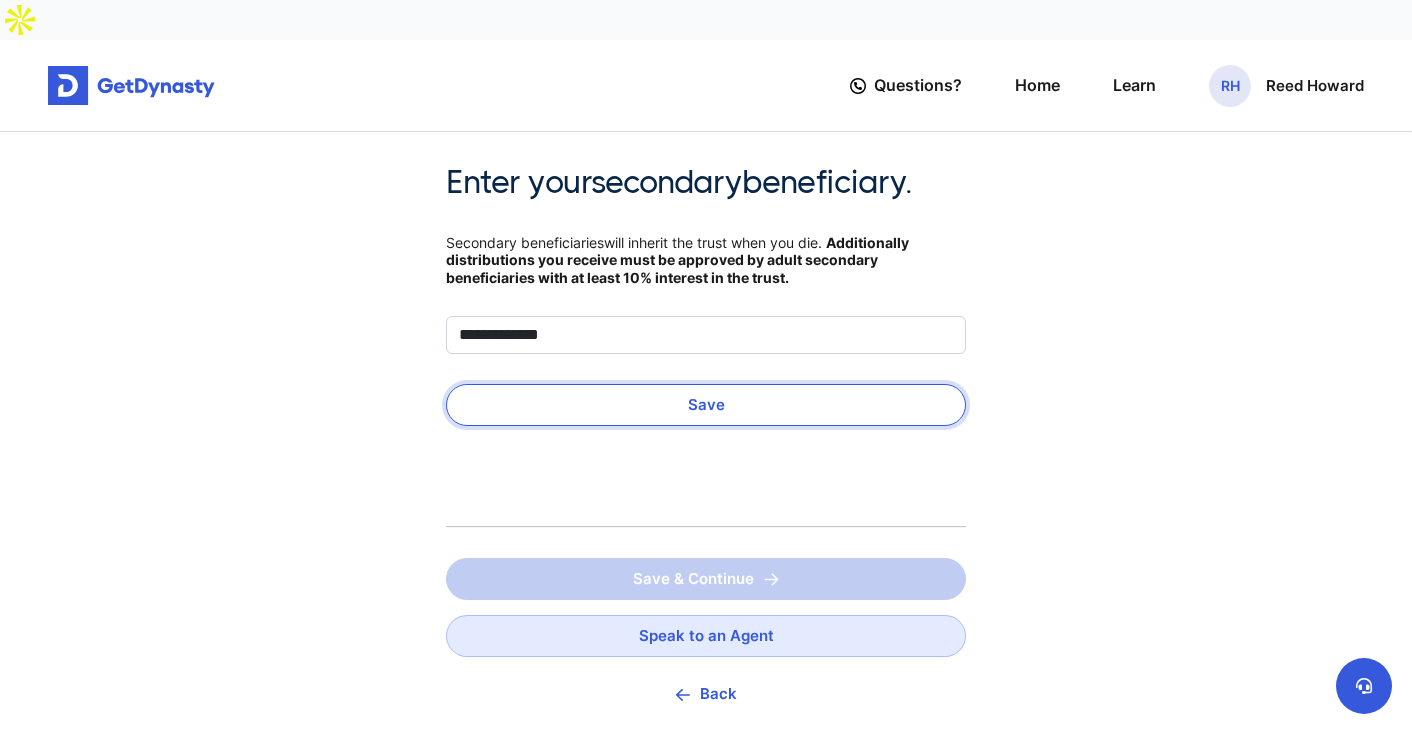 click on "Save" at bounding box center [706, 405] 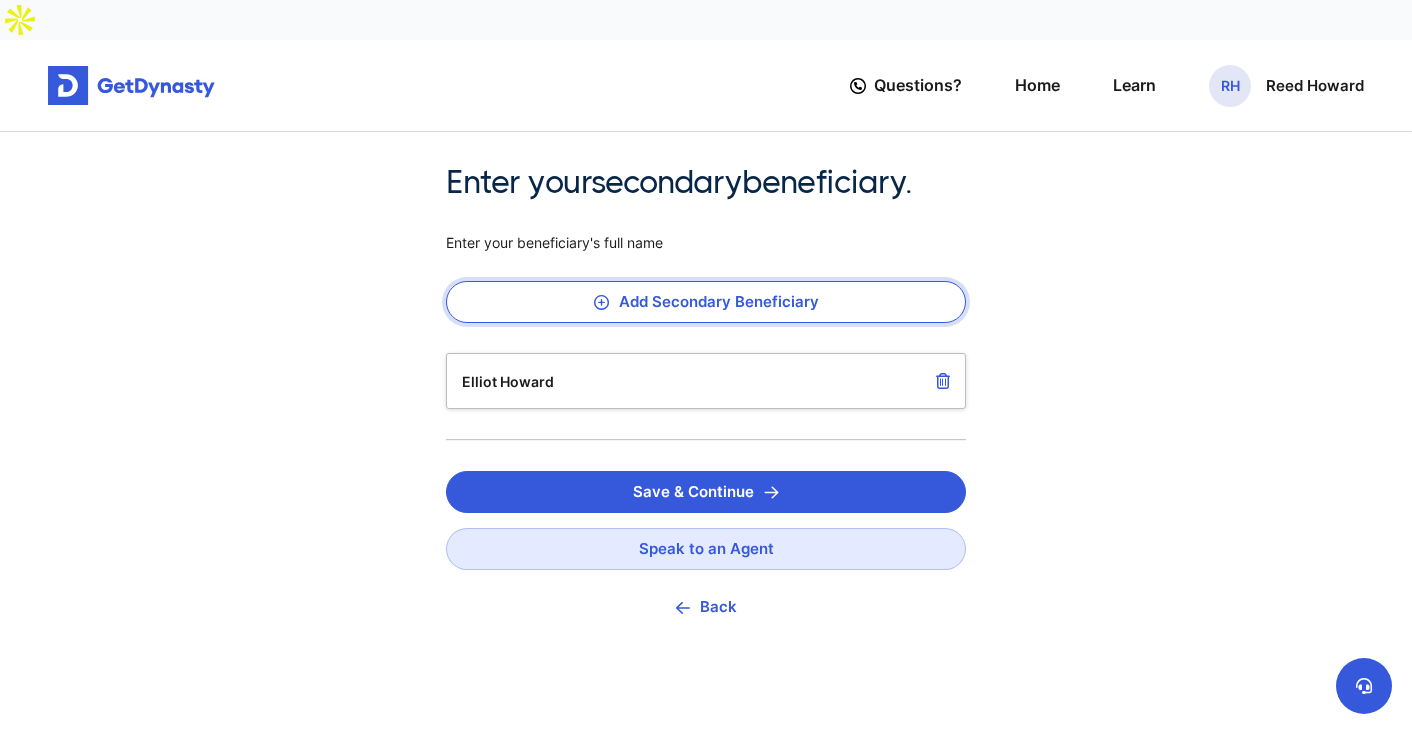 click at bounding box center (601, 302) 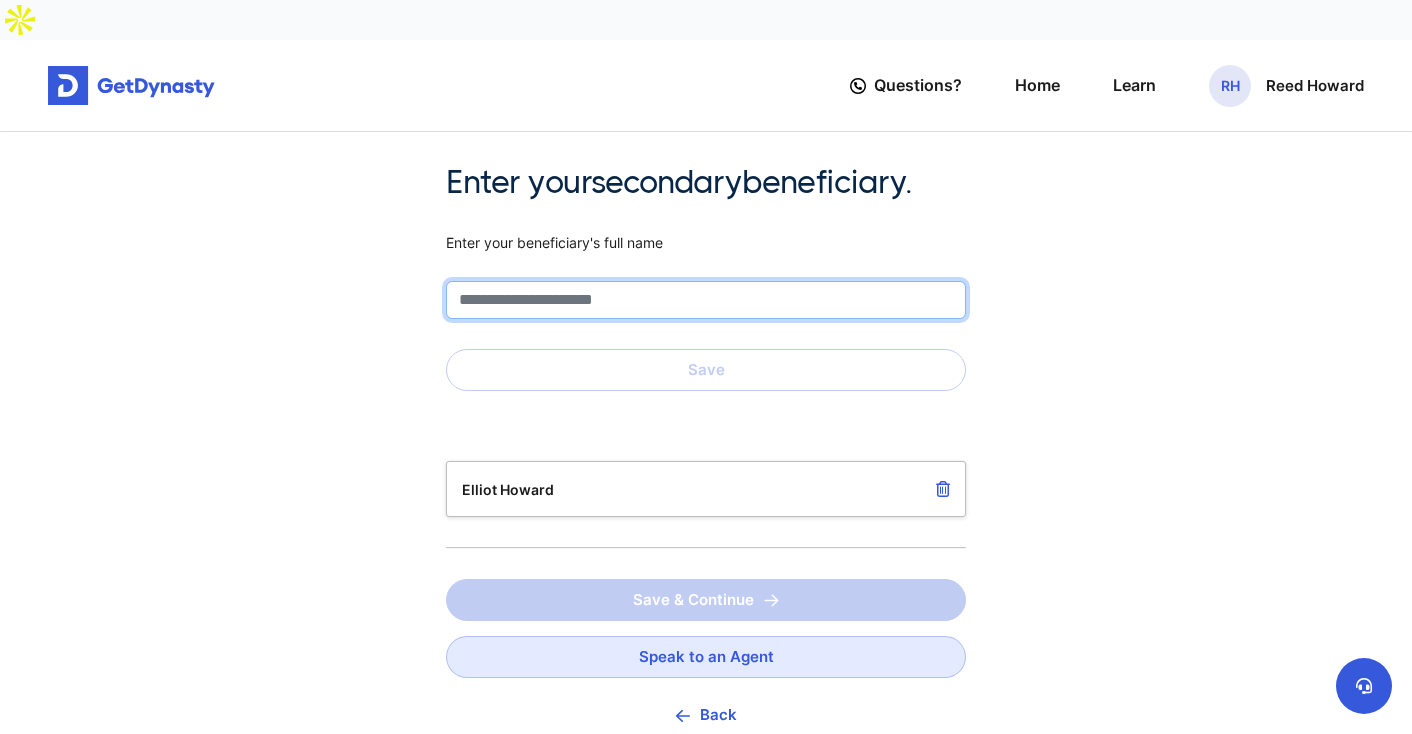 click at bounding box center (706, 300) 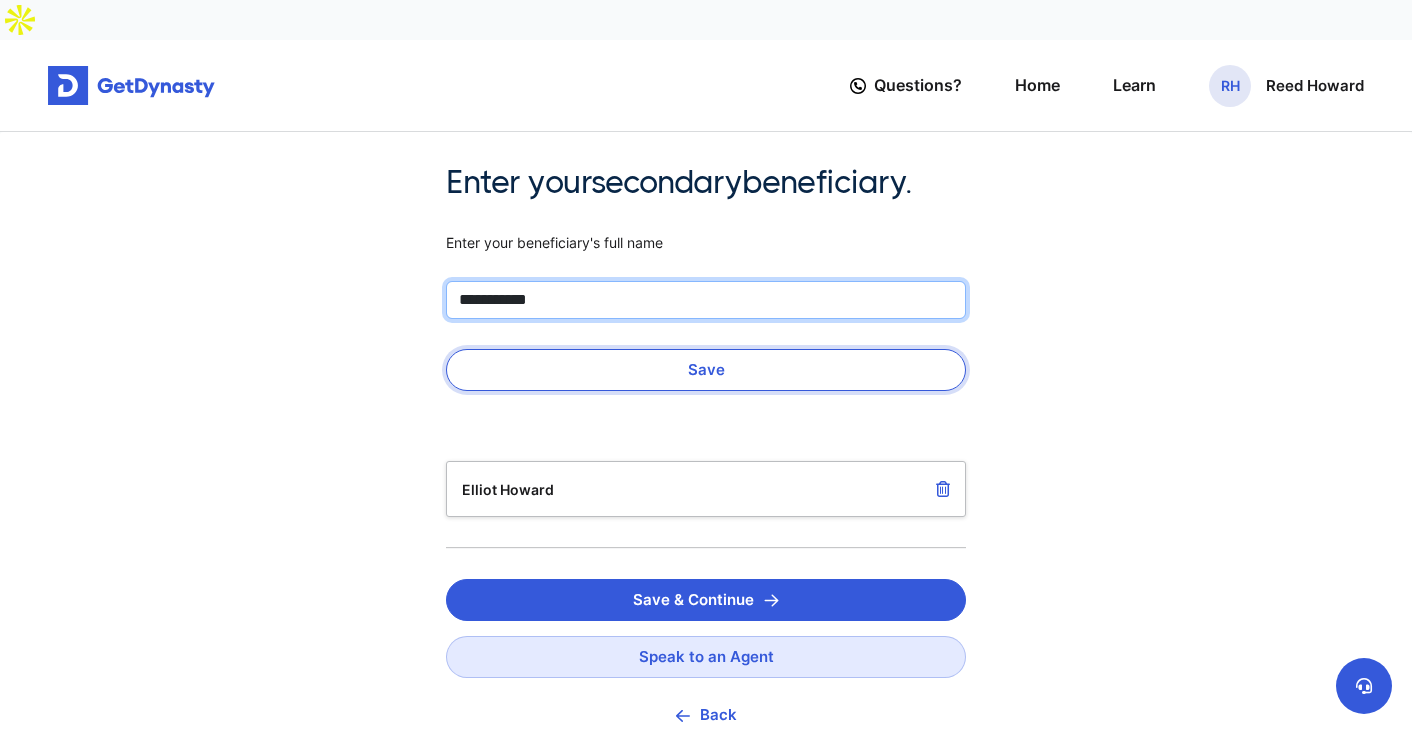 type on "**********" 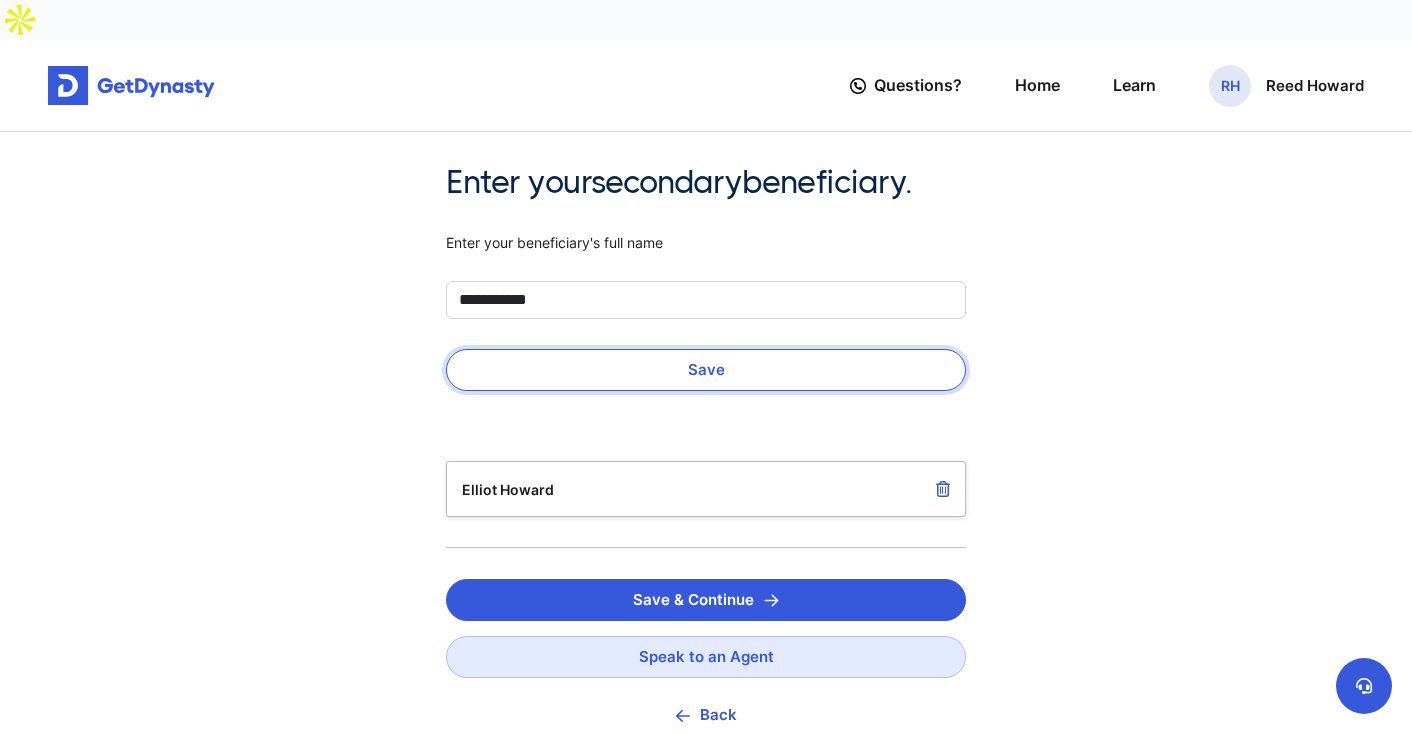click on "Save" at bounding box center (706, 370) 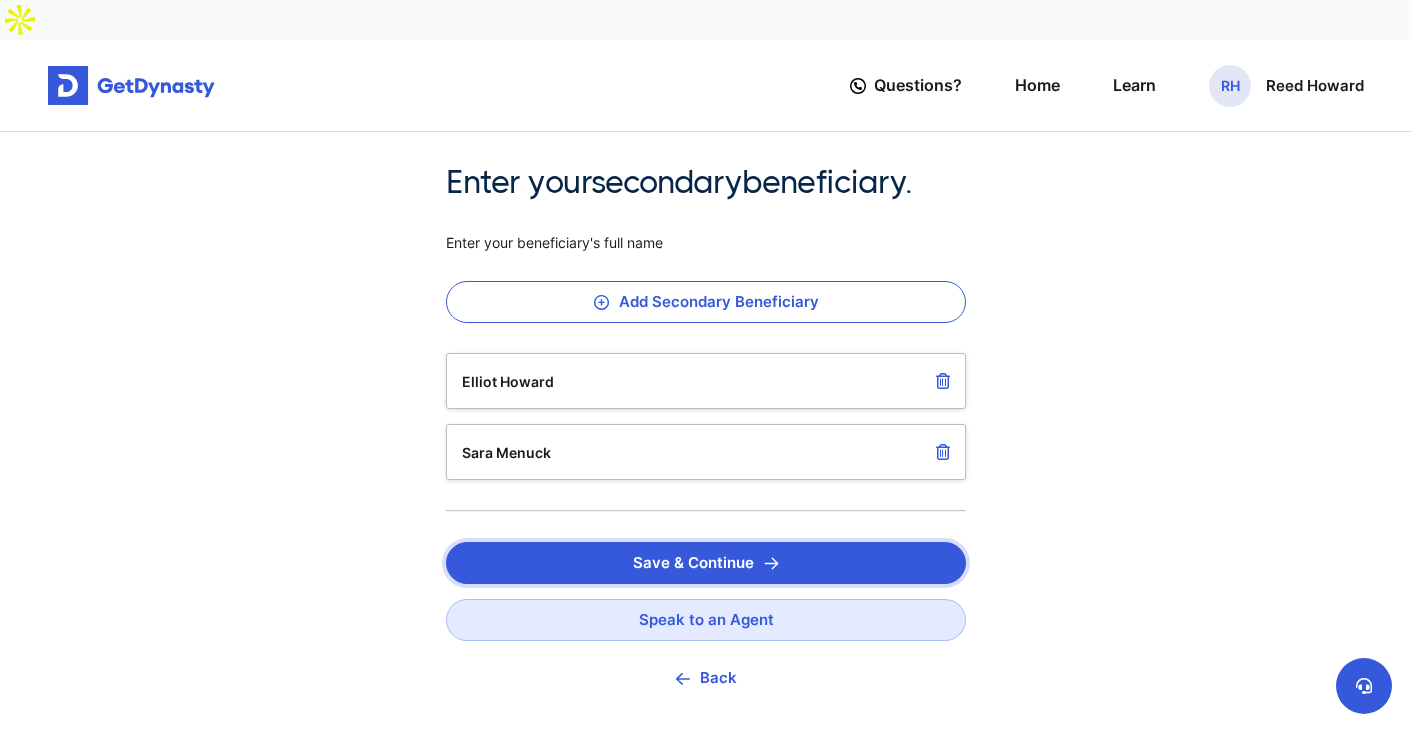 click on "Save & Continue" at bounding box center (706, 563) 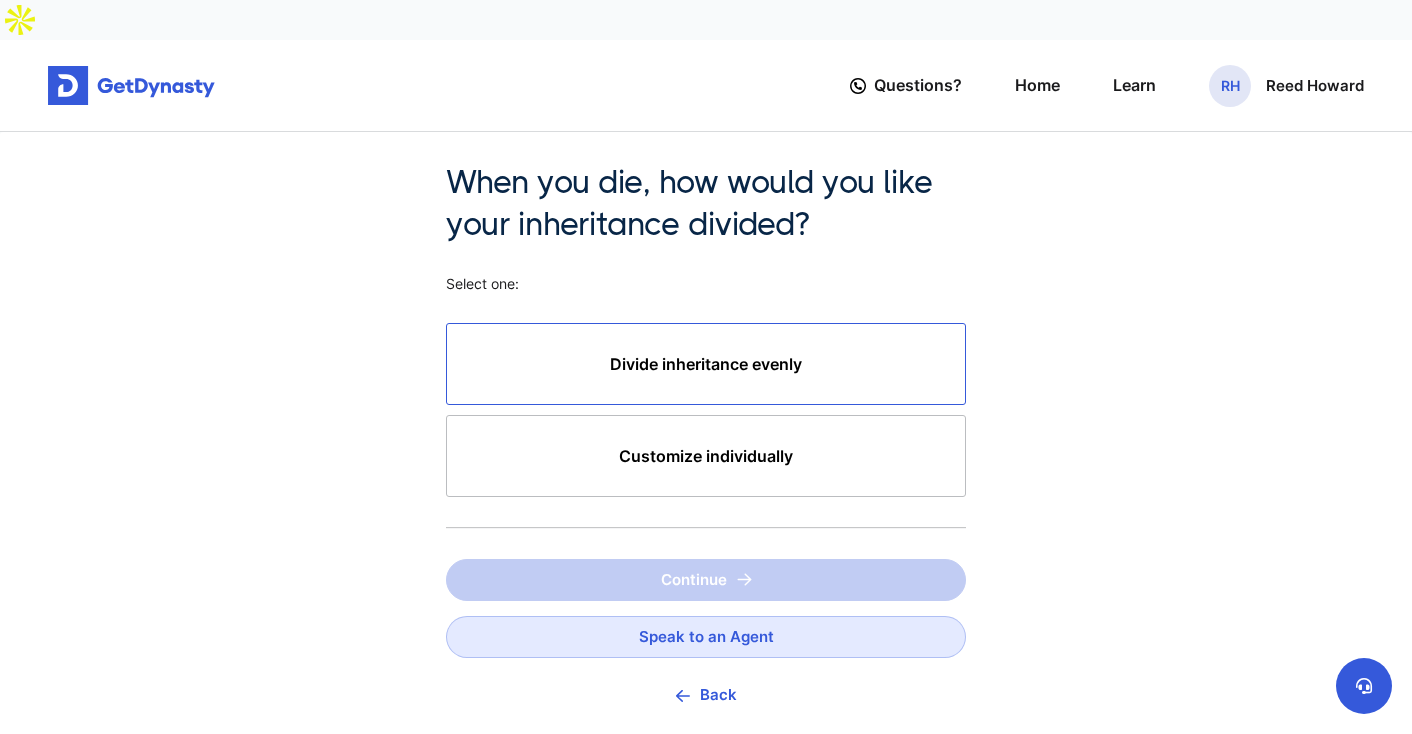 click on "Divide inheritance evenly" at bounding box center (706, 364) 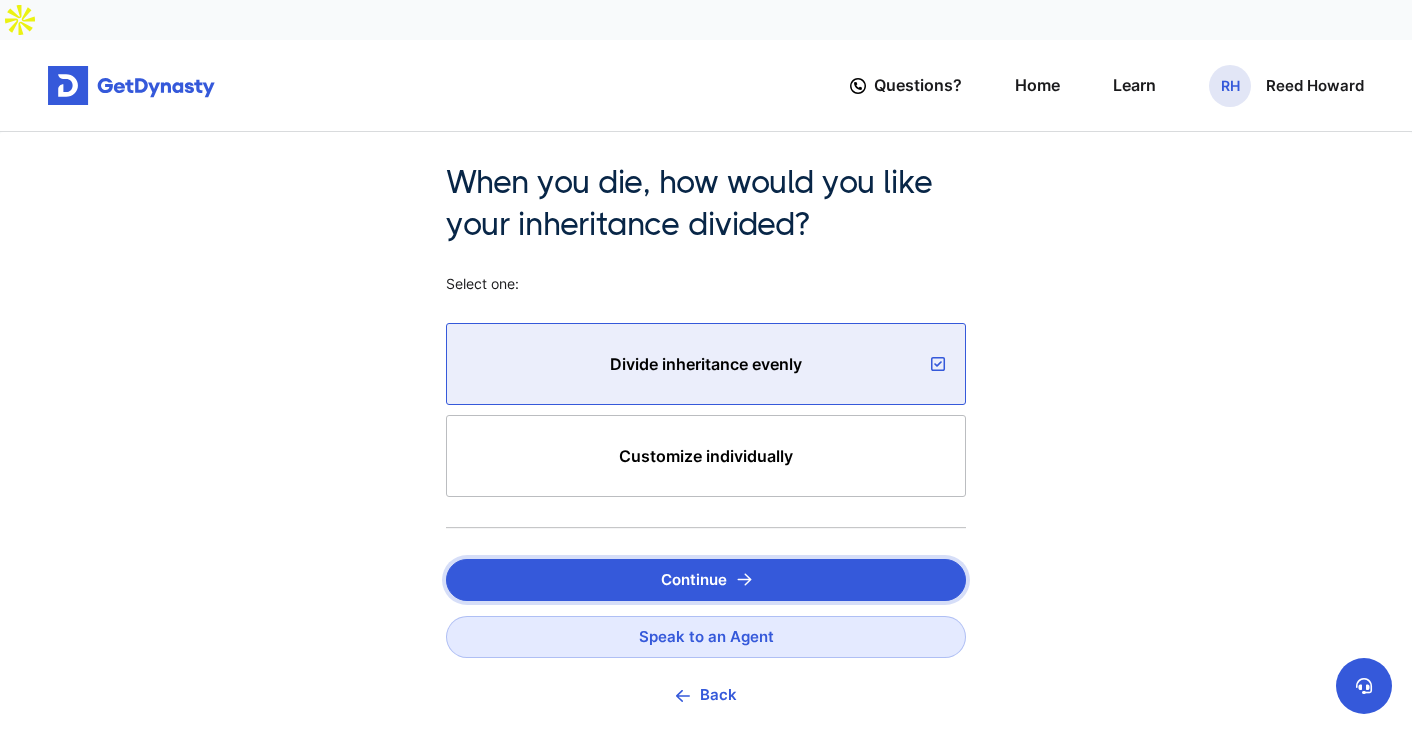 click on "Continue" at bounding box center [706, 580] 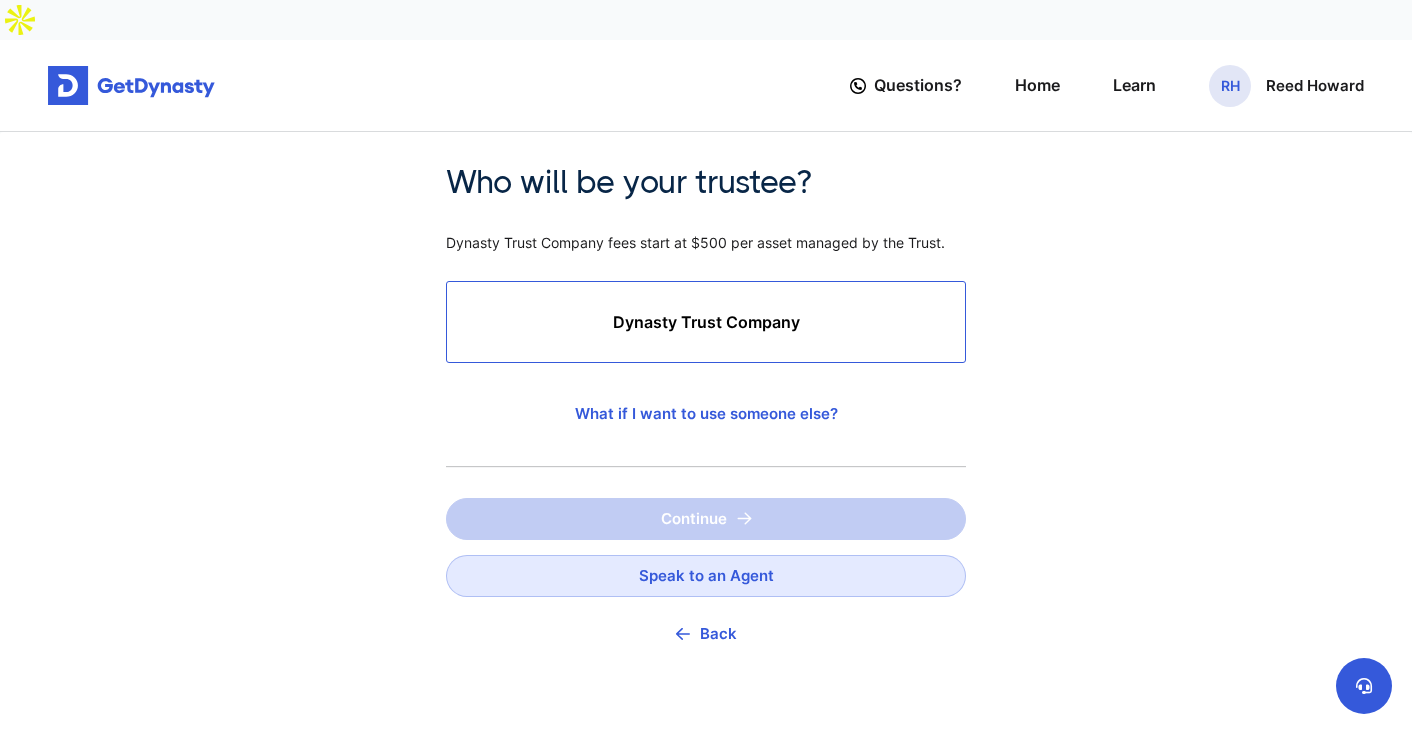 click on "Dynasty Trust Company" at bounding box center (706, 322) 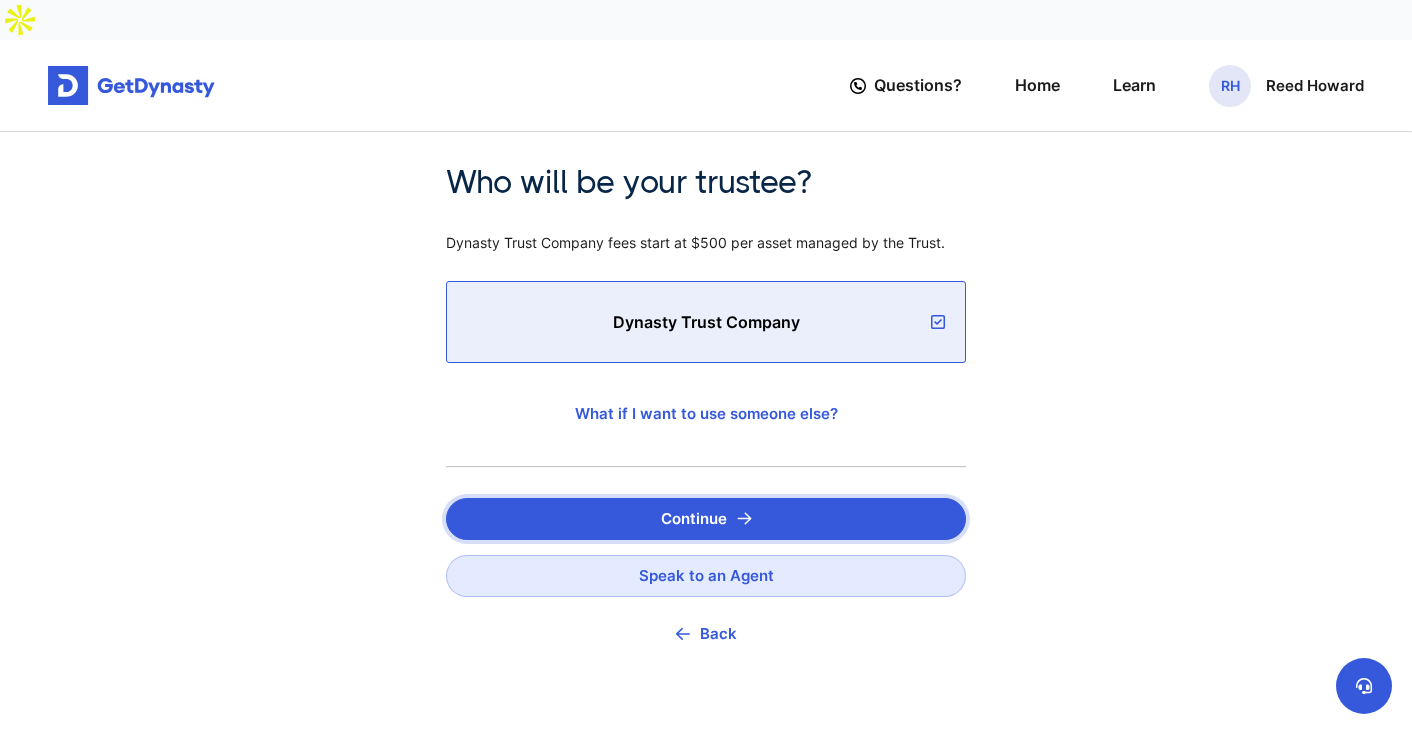 click on "Continue" at bounding box center [706, 519] 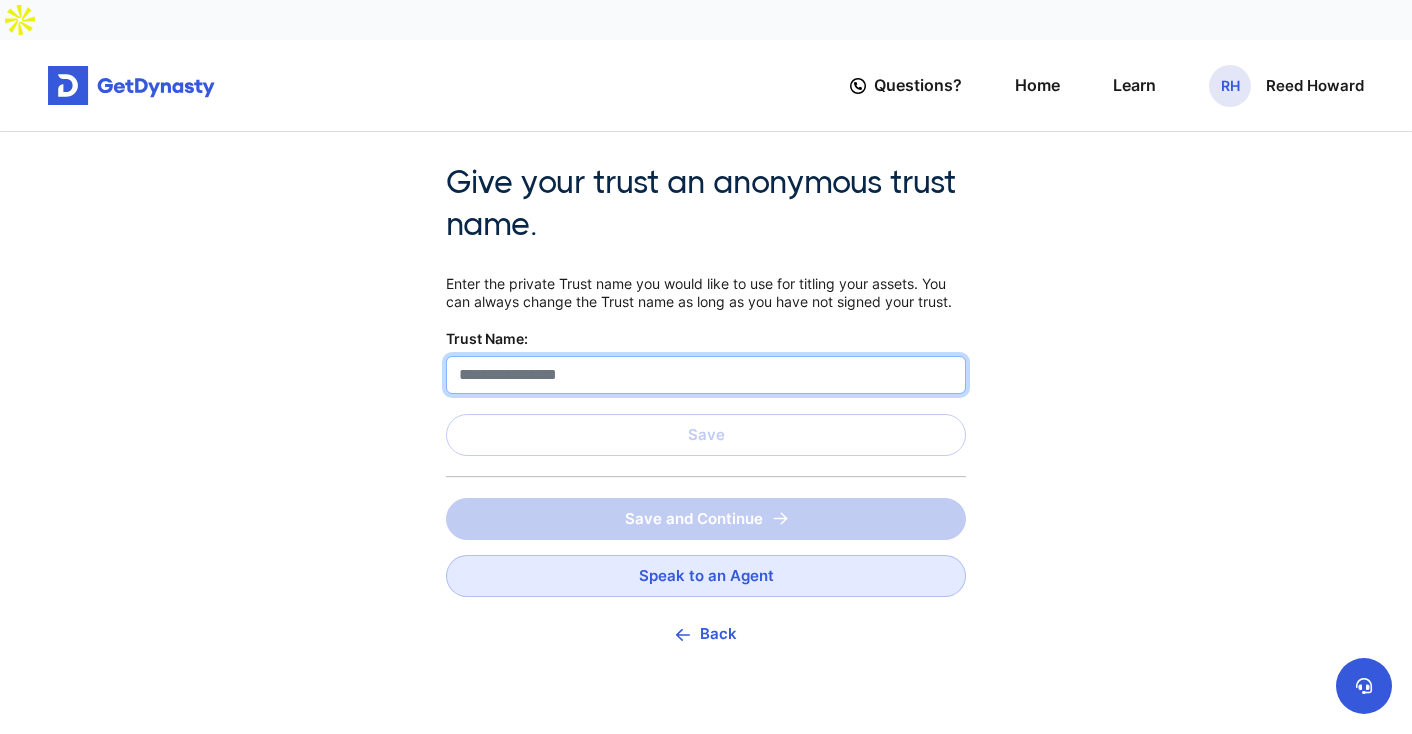 click at bounding box center (706, 375) 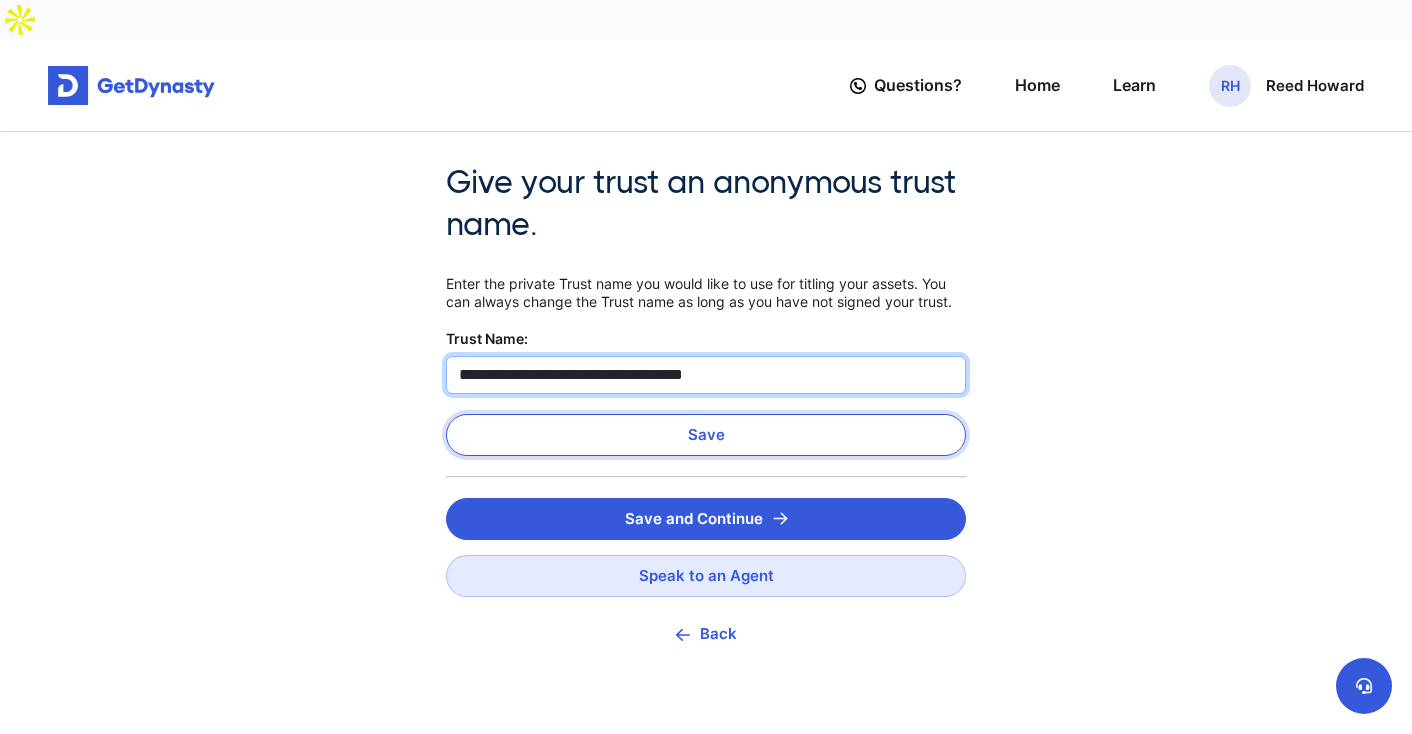 type on "**********" 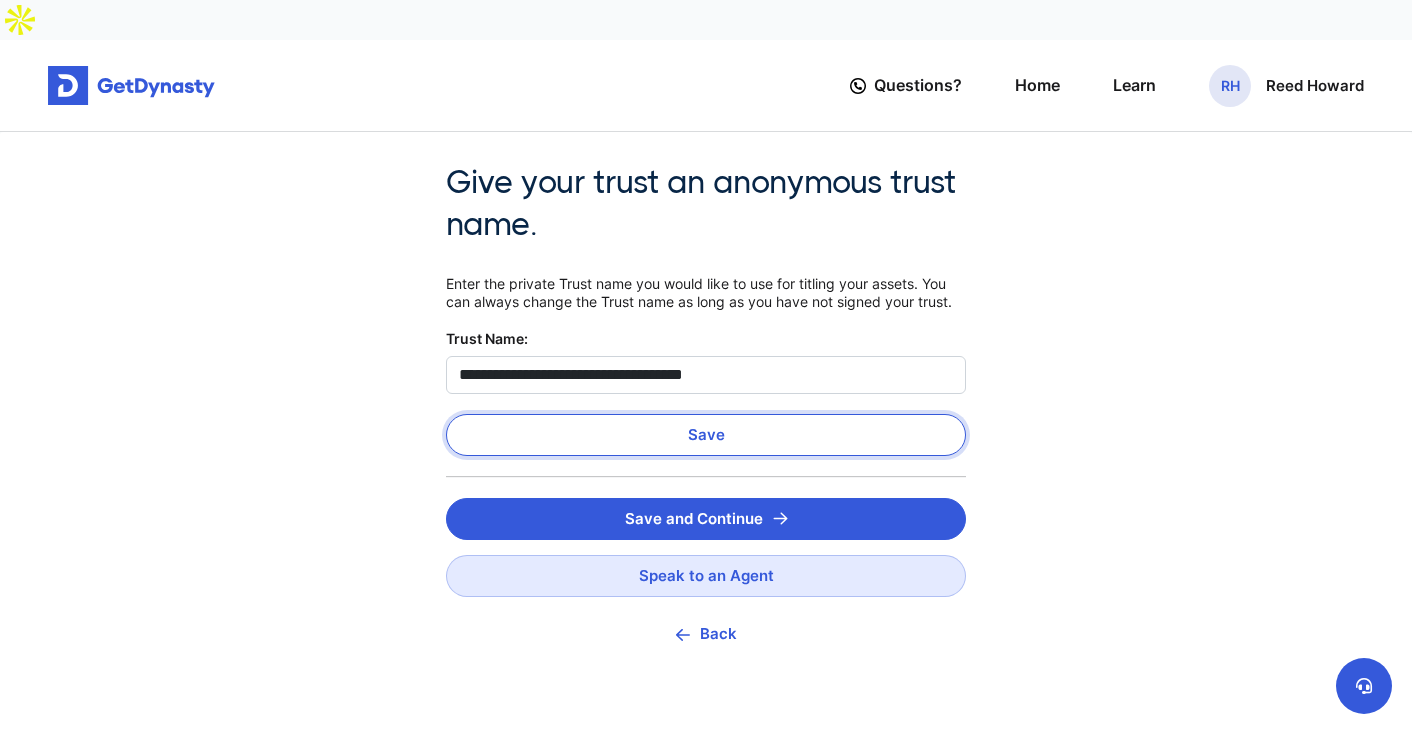 click on "Save" at bounding box center (706, 435) 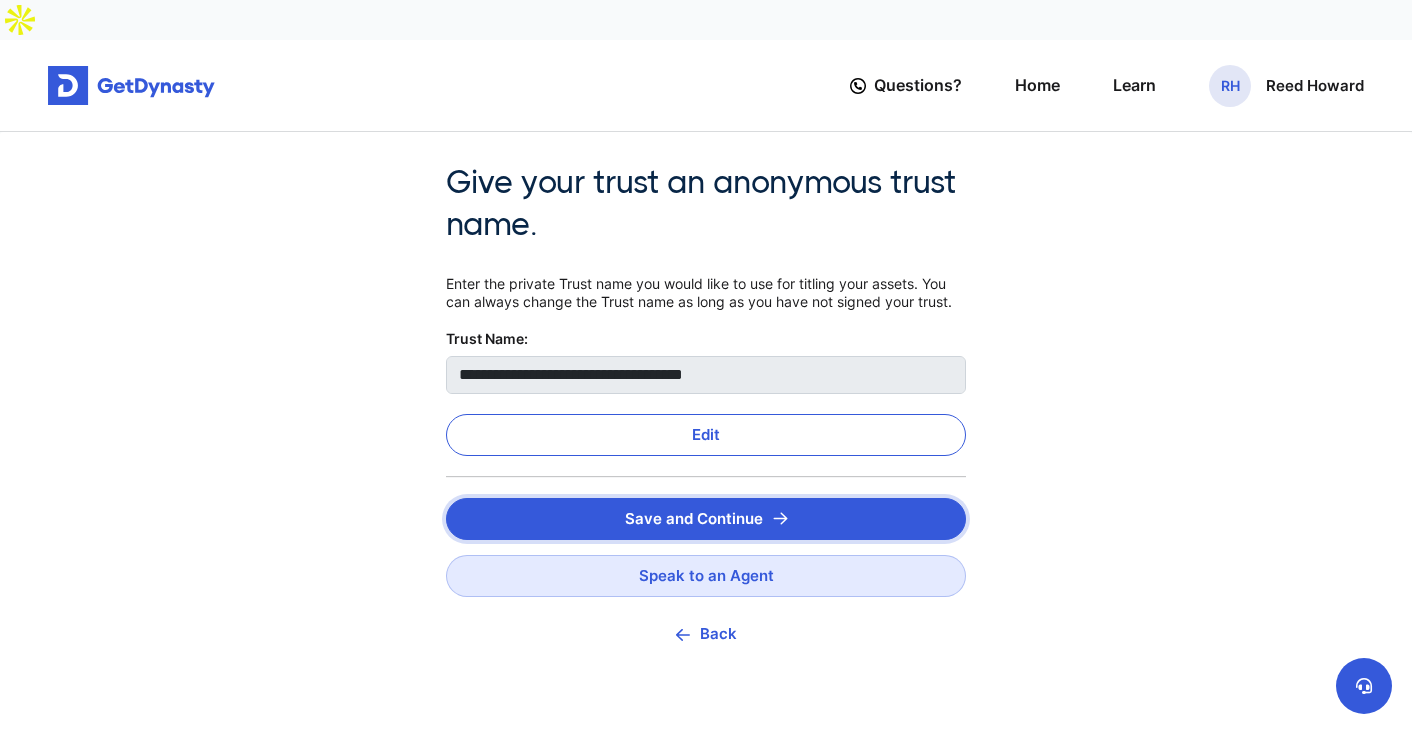 click on "Save and Continue" at bounding box center (706, 519) 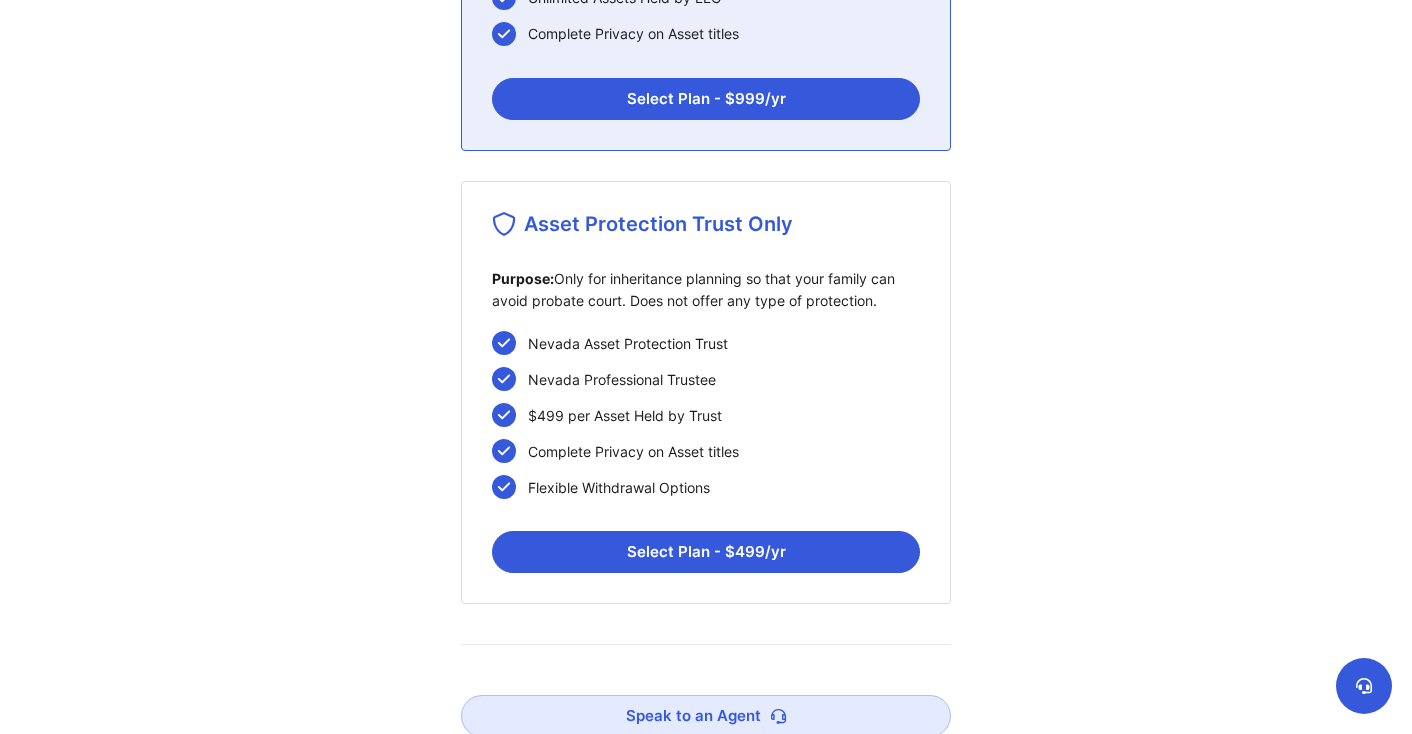 scroll, scrollTop: 693, scrollLeft: 0, axis: vertical 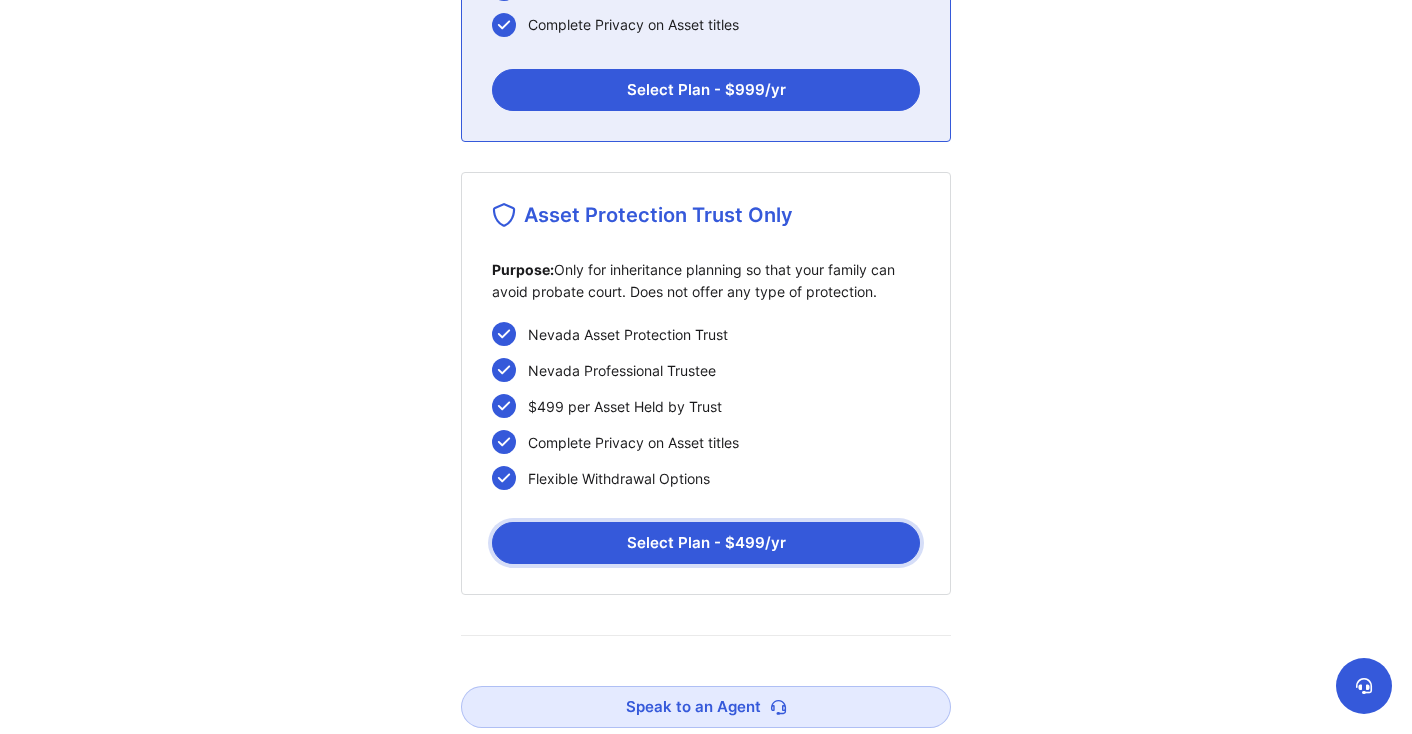 click on "Select Plan - $ 499 /yr" at bounding box center (706, 543) 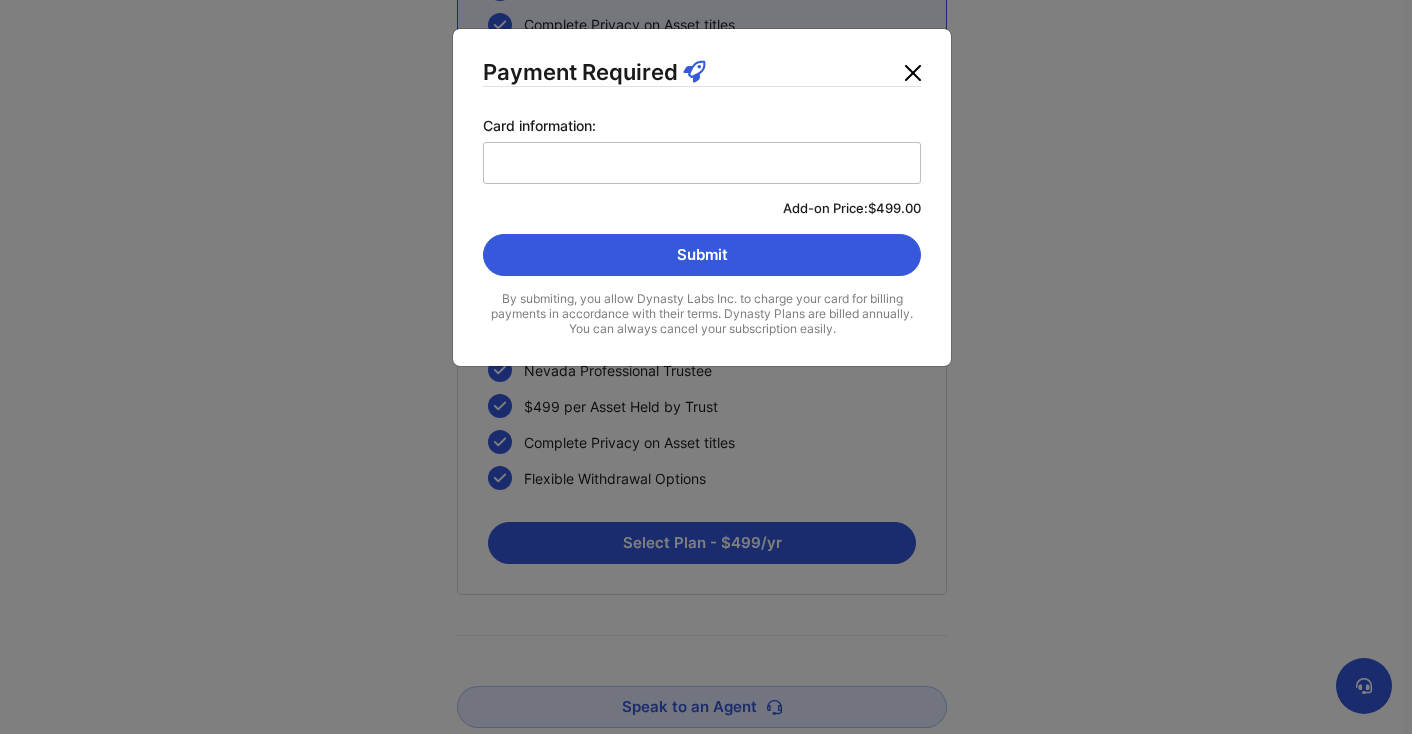 click at bounding box center (913, 73) 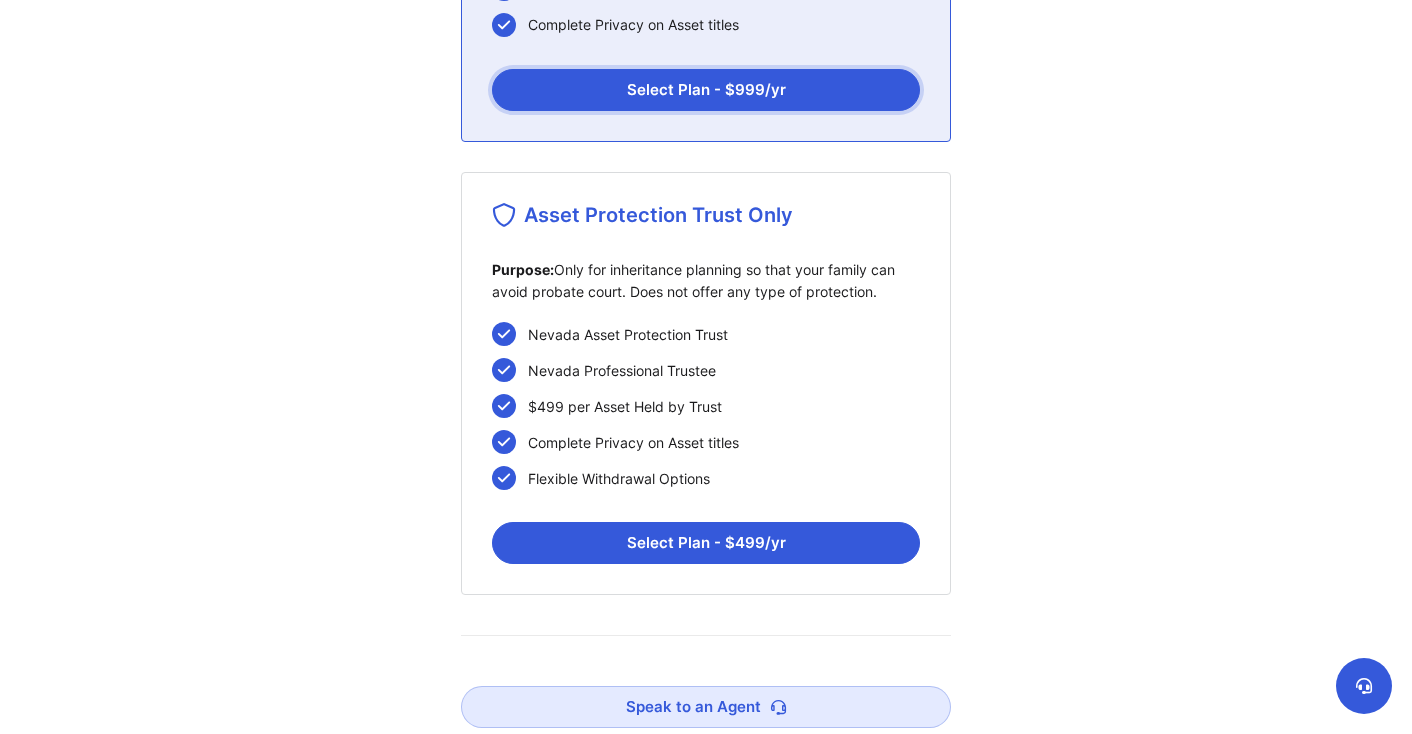 click on "Select Plan - $ 999 /yr" at bounding box center (706, 90) 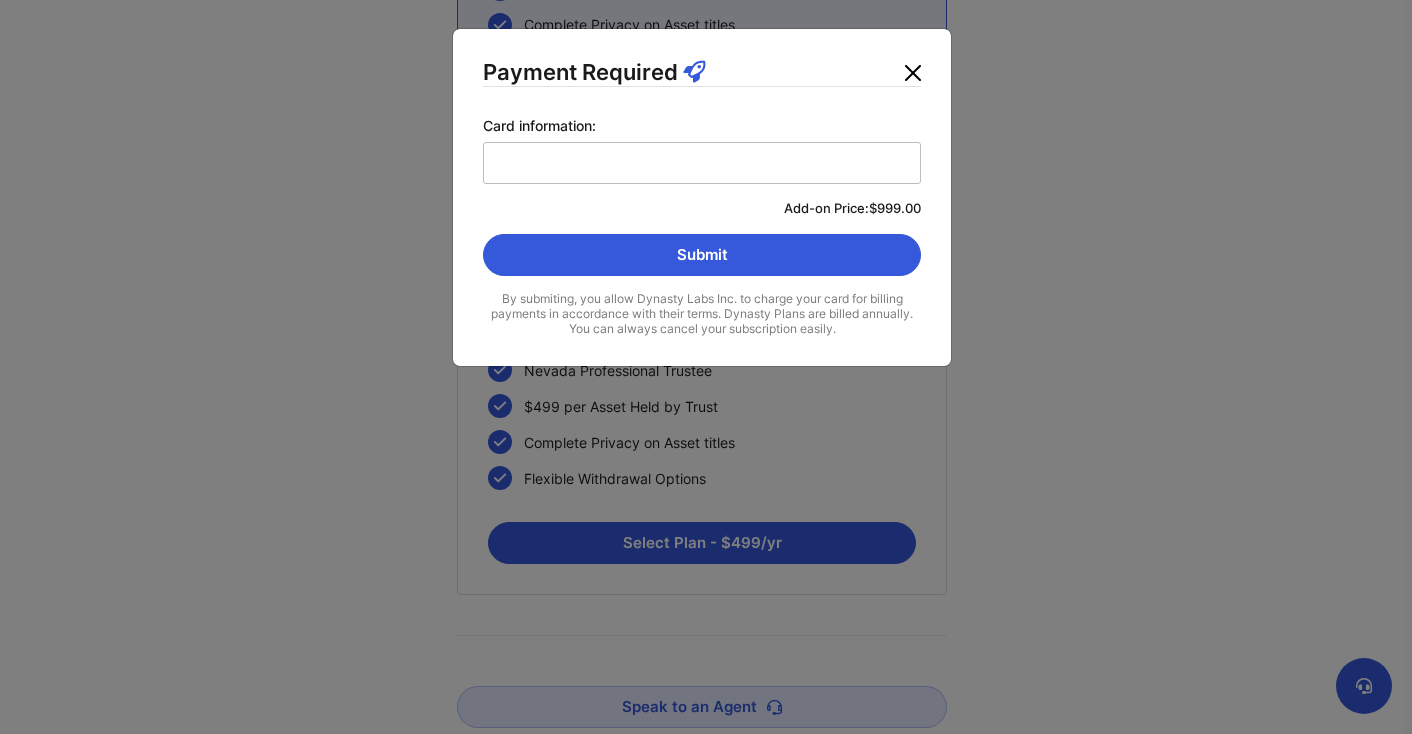 click at bounding box center [913, 73] 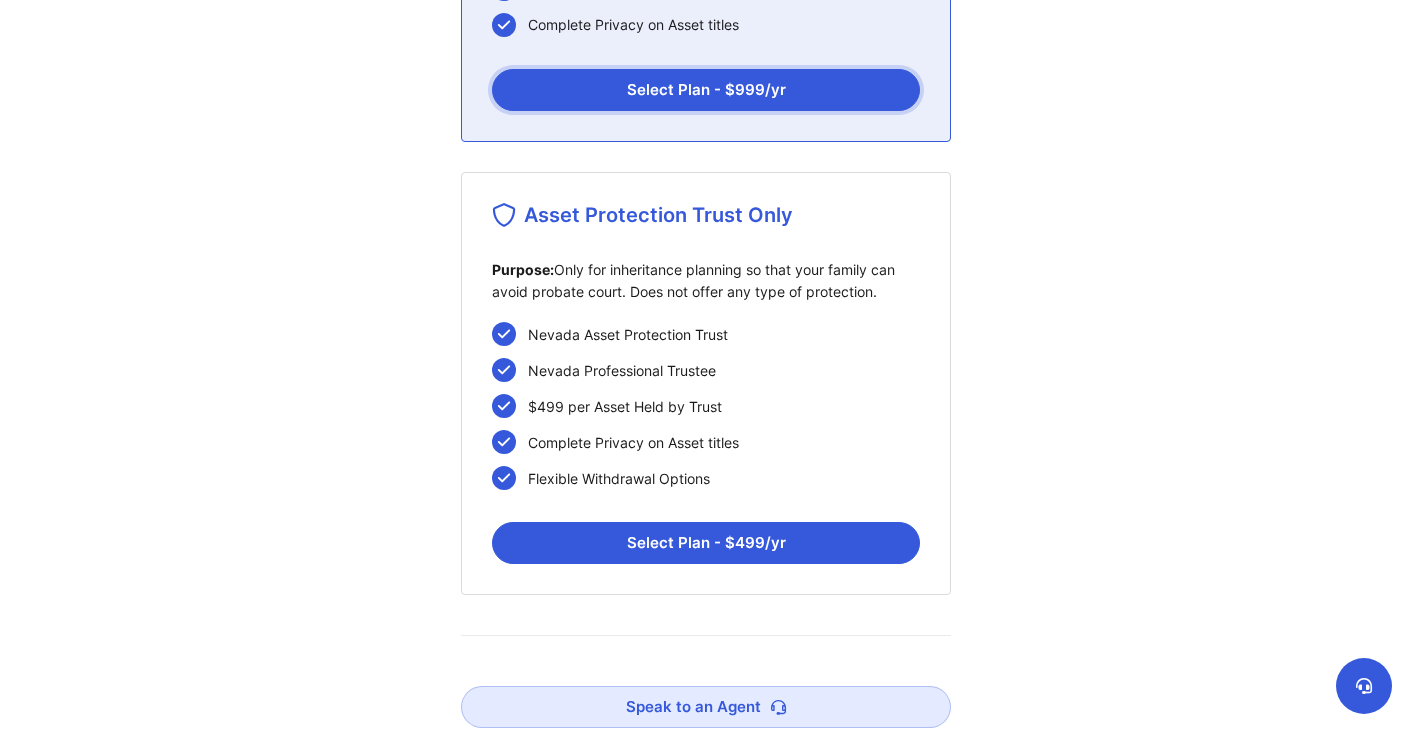 click on "Select Plan - $ 999 /yr" at bounding box center (706, 90) 